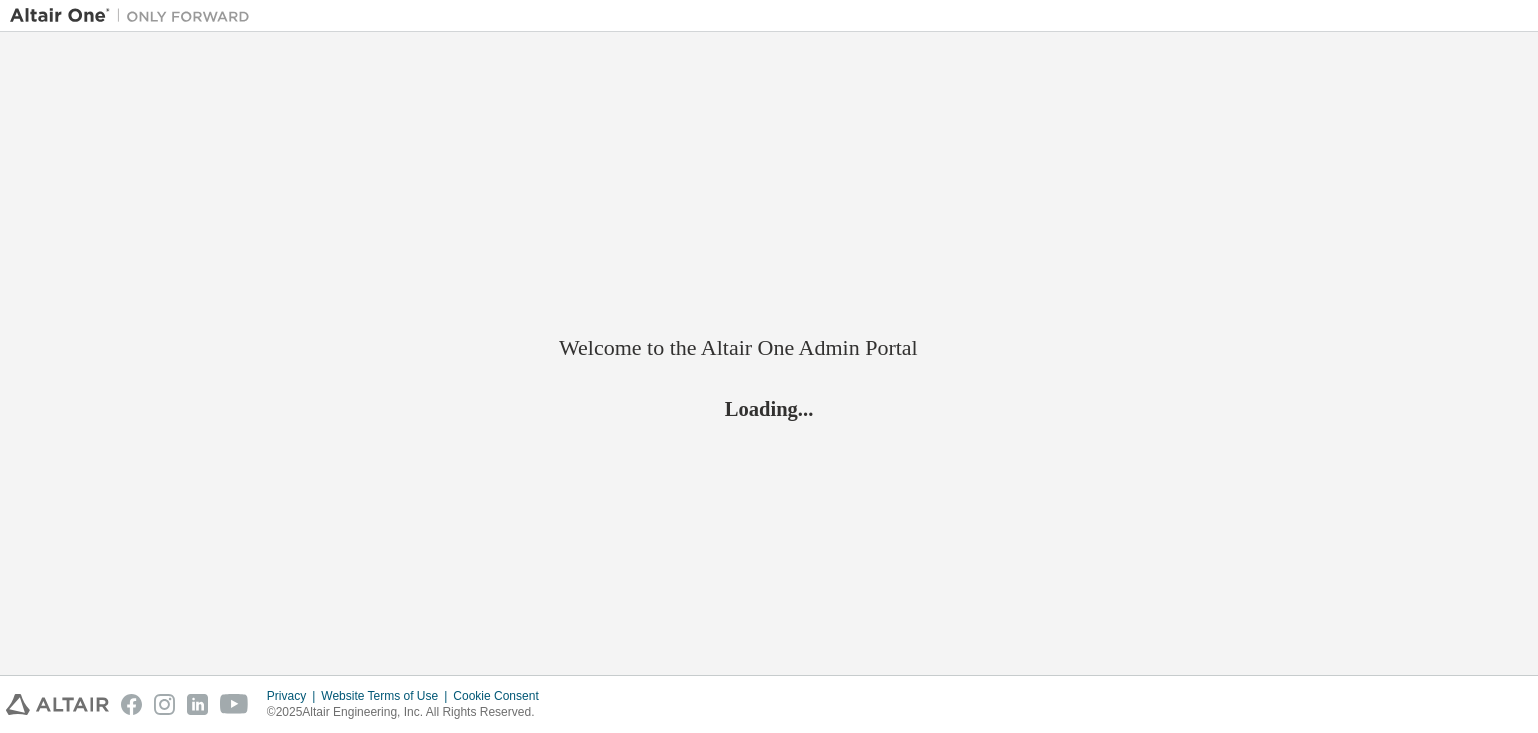 scroll, scrollTop: 0, scrollLeft: 0, axis: both 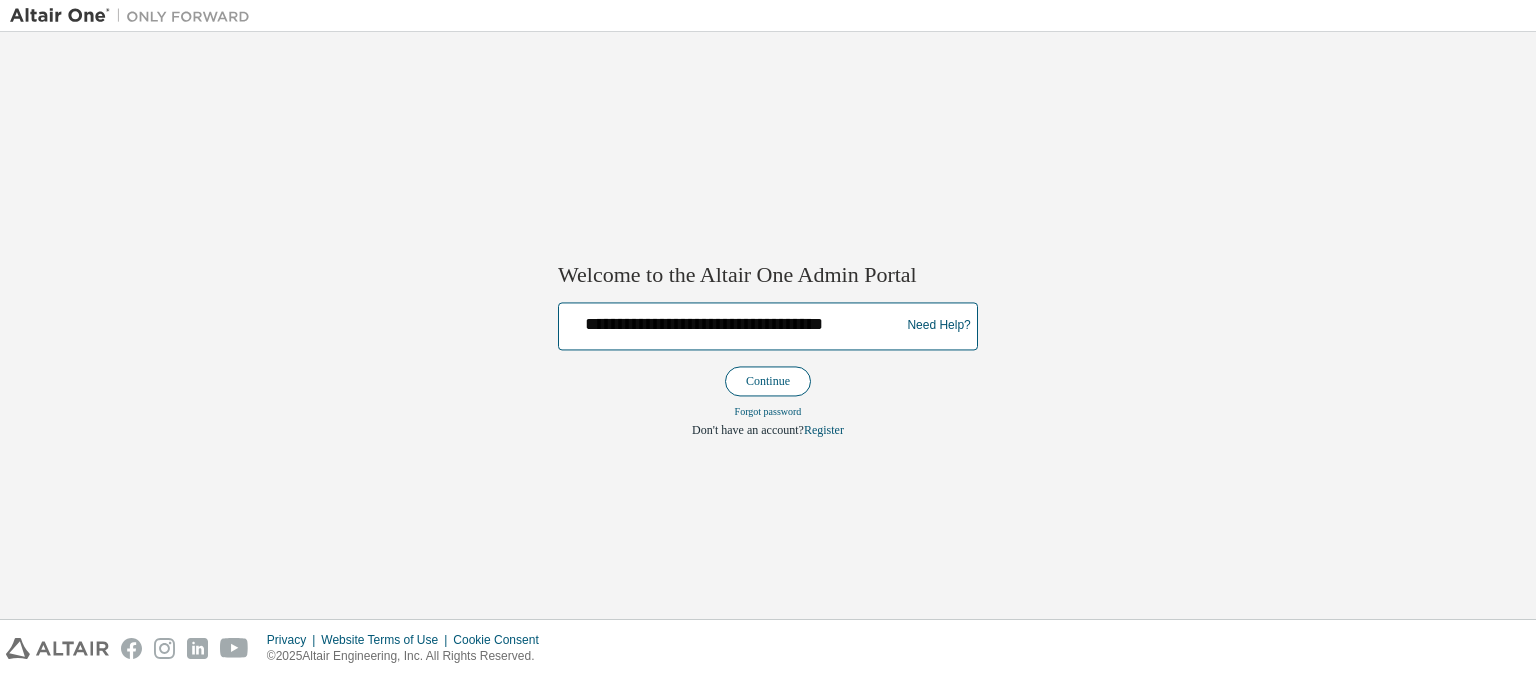 type on "**********" 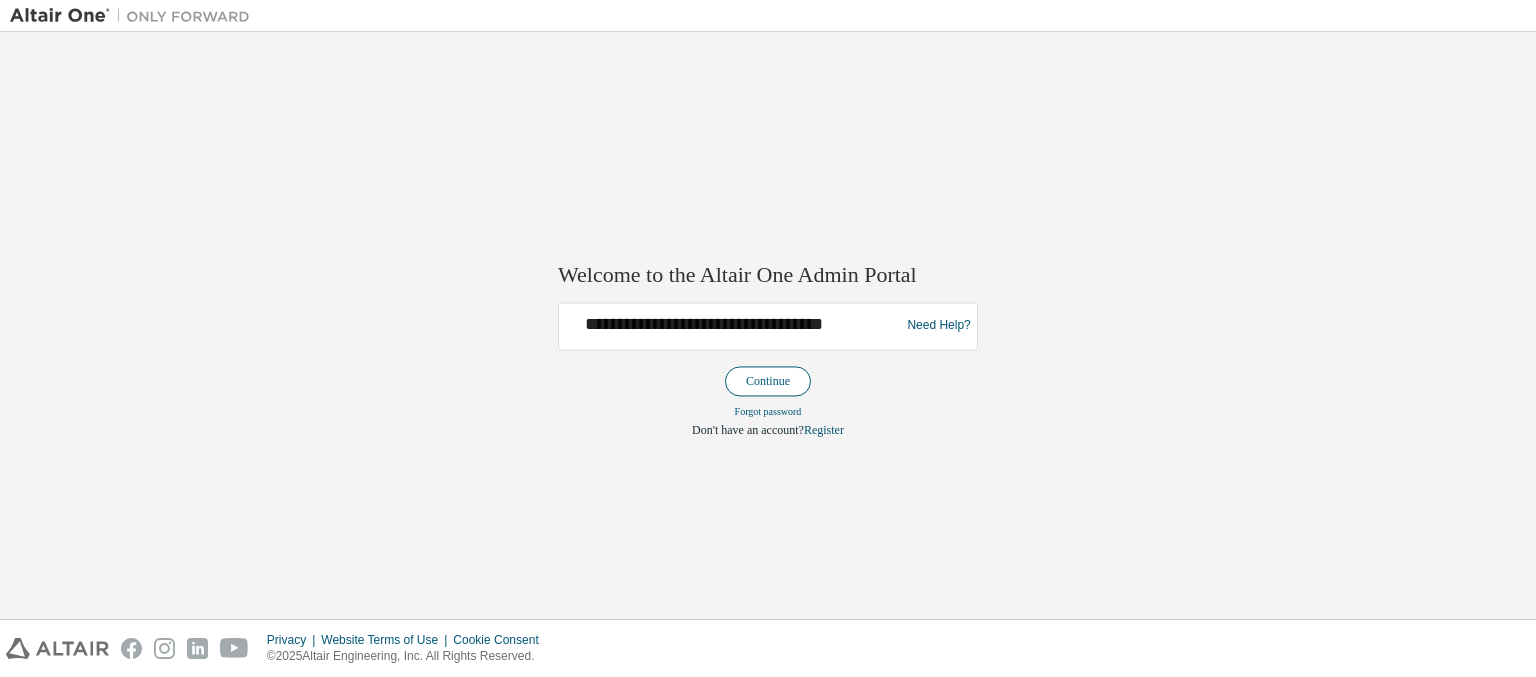 click on "Continue" at bounding box center (768, 381) 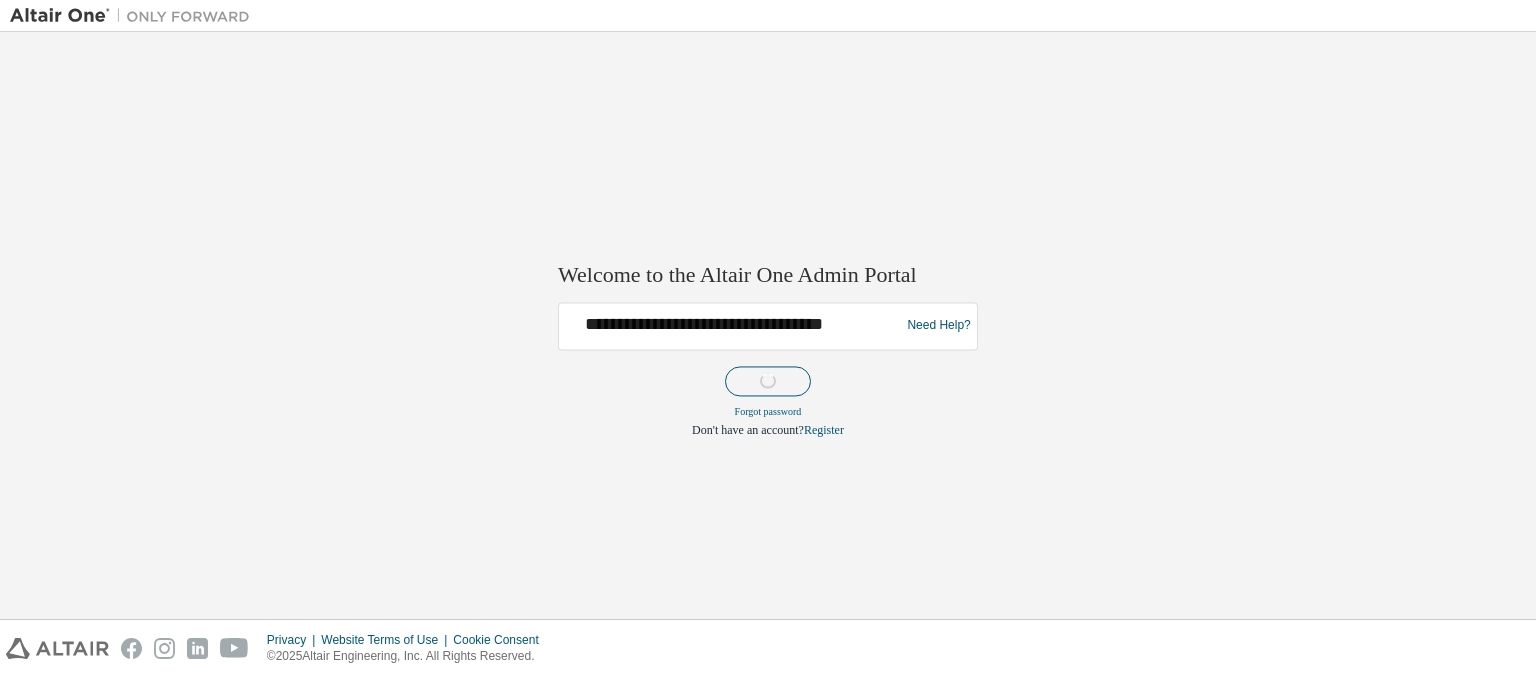 scroll, scrollTop: 0, scrollLeft: 0, axis: both 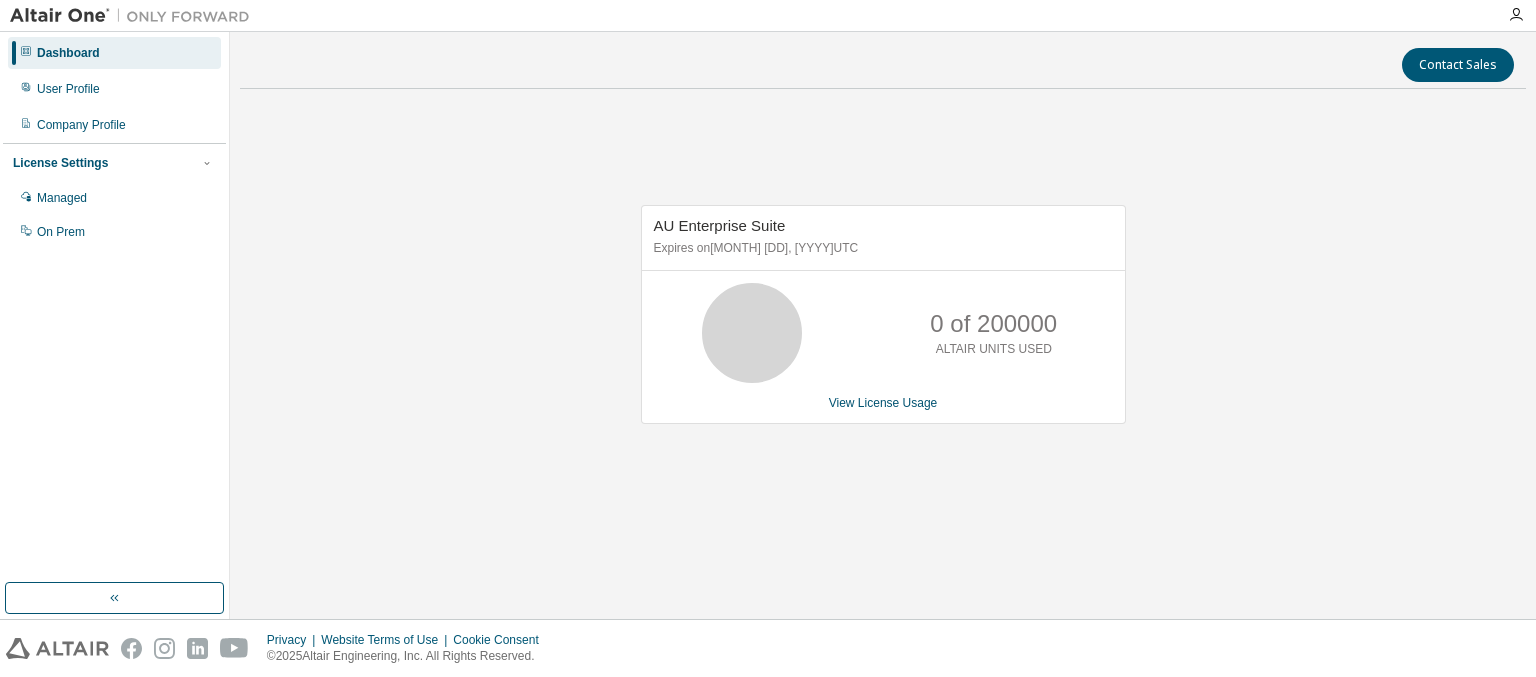 click on "Dashboard" at bounding box center [68, 53] 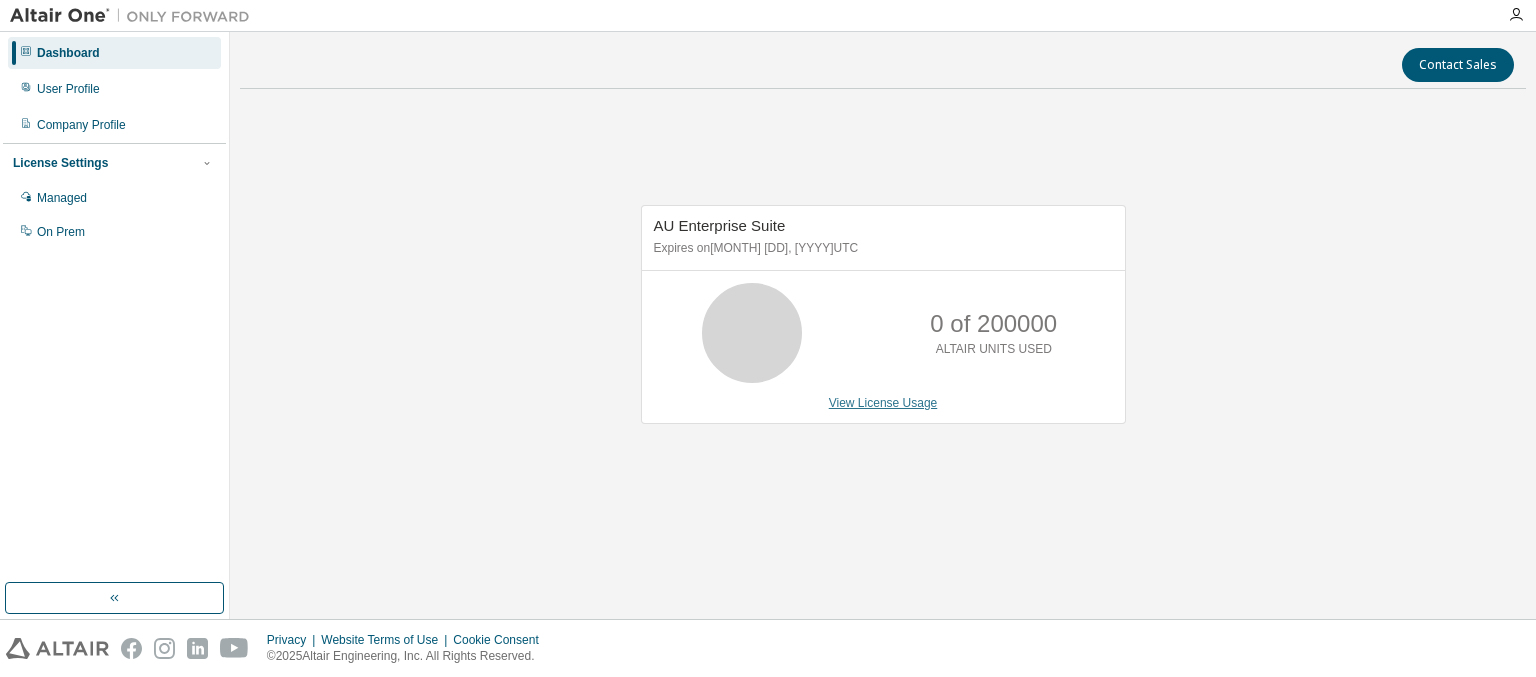 click on "View License Usage" at bounding box center [883, 403] 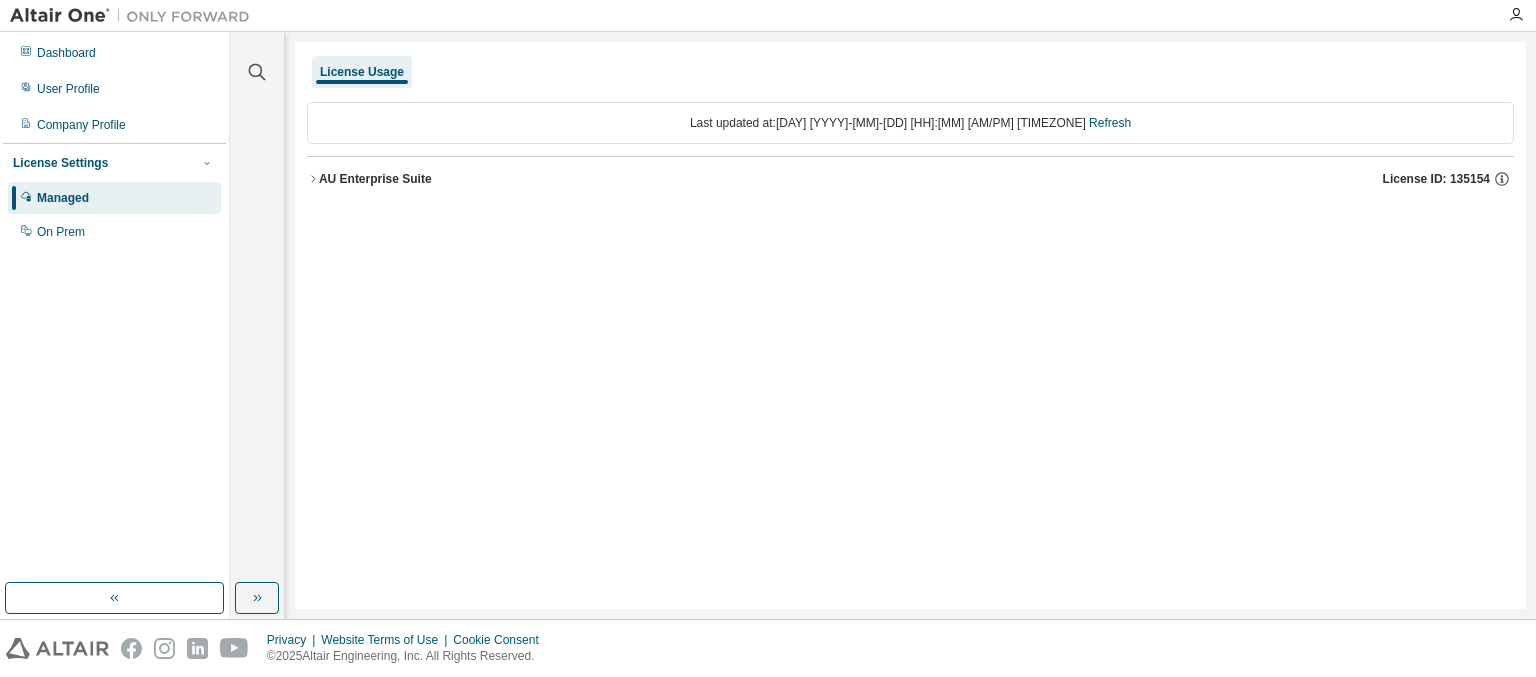 click on "AU Enterprise Suite License ID: 135154" at bounding box center [916, 179] 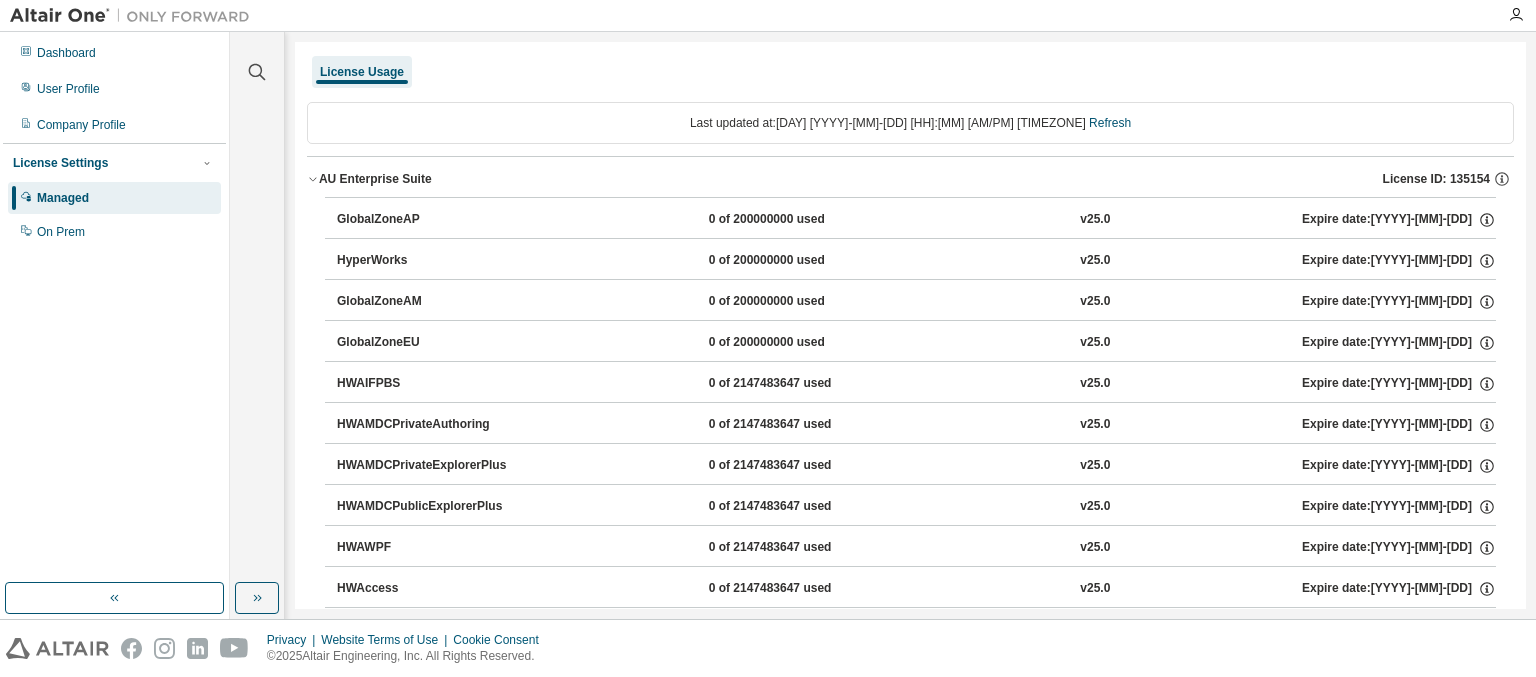 click on "AU Enterprise Suite License ID: 135154" at bounding box center [916, 179] 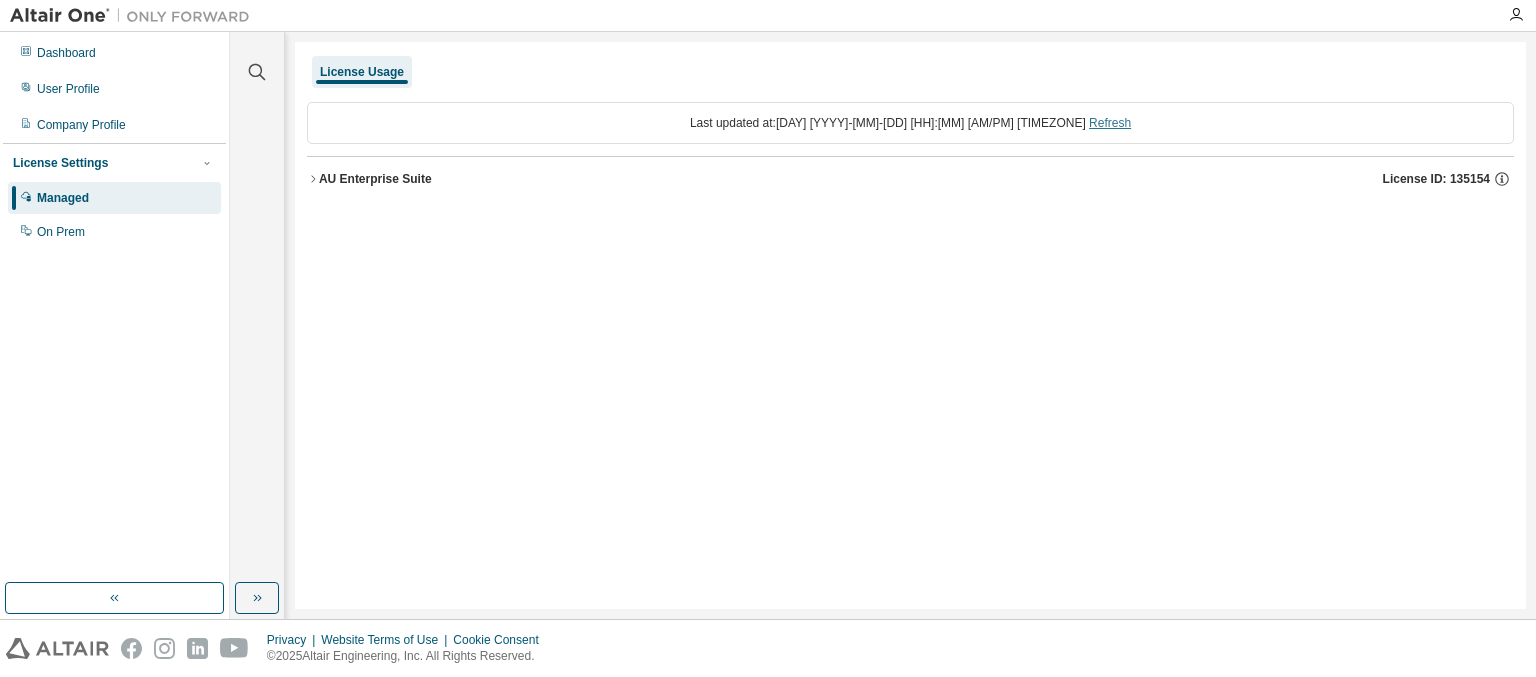 click on "Refresh" at bounding box center [1110, 123] 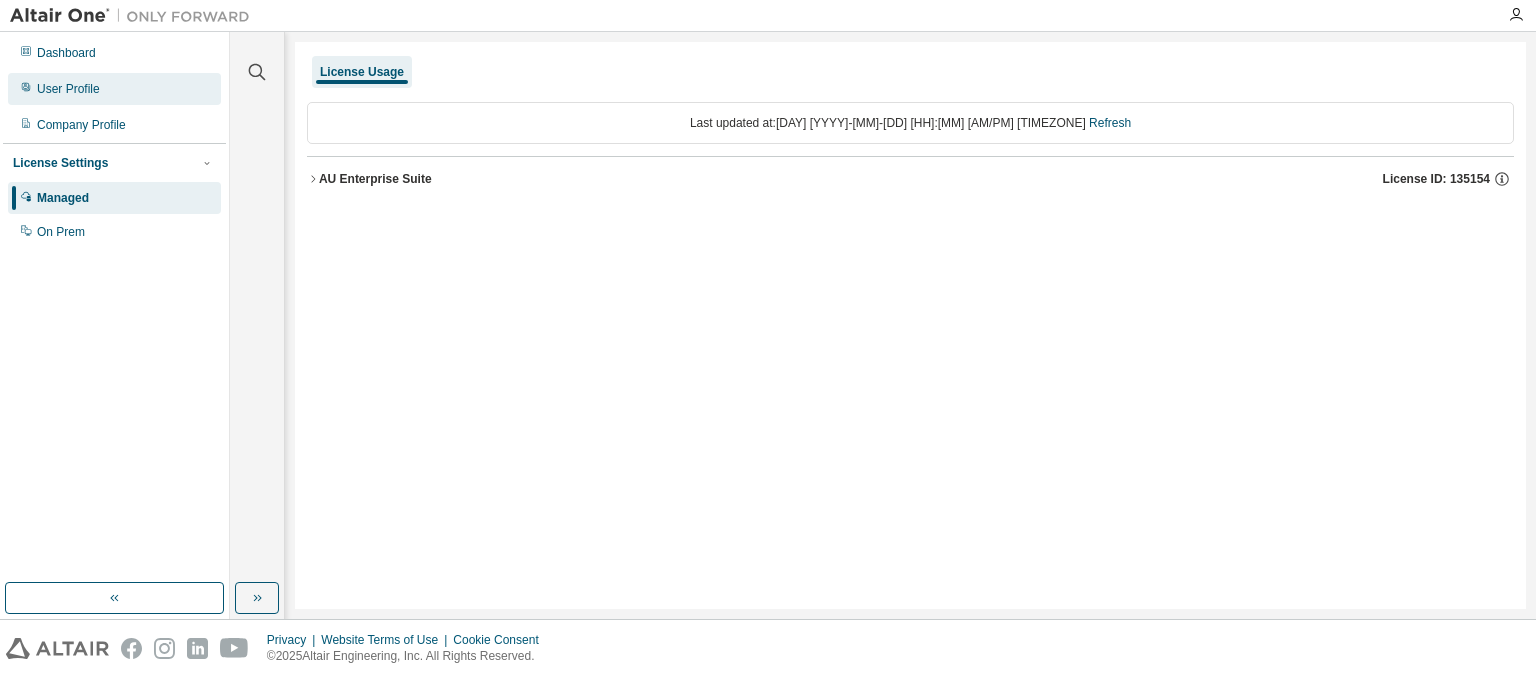 click on "User Profile" at bounding box center [68, 89] 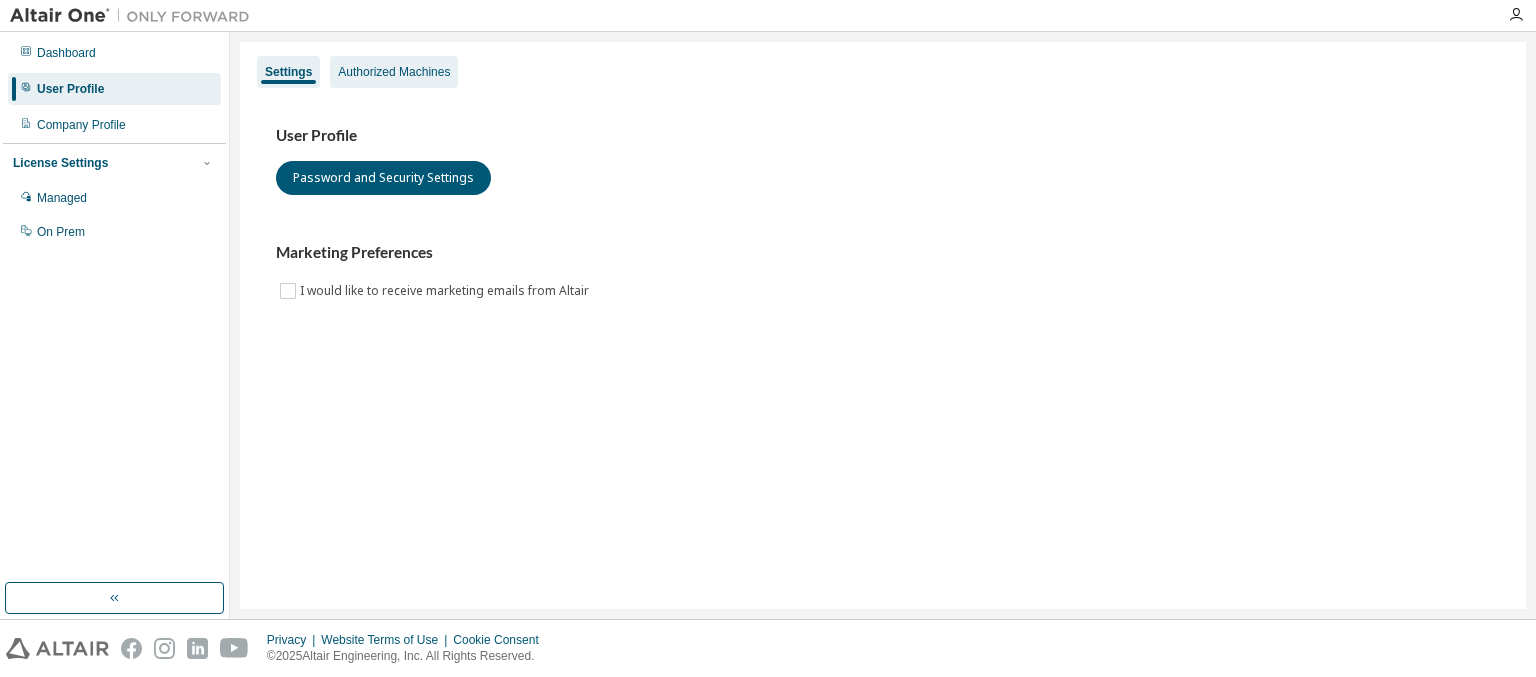 click on "Authorized Machines" at bounding box center (394, 72) 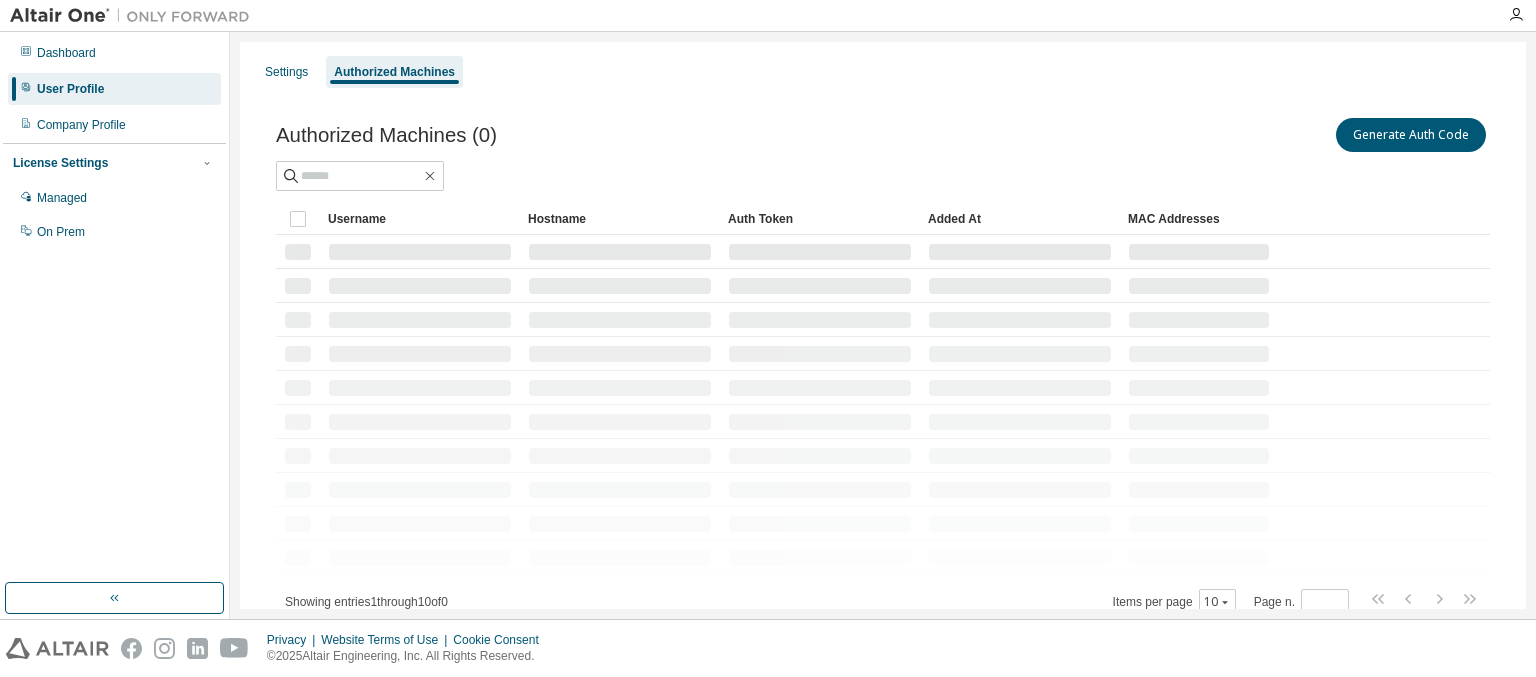 click on "Authorized Machines" at bounding box center (394, 72) 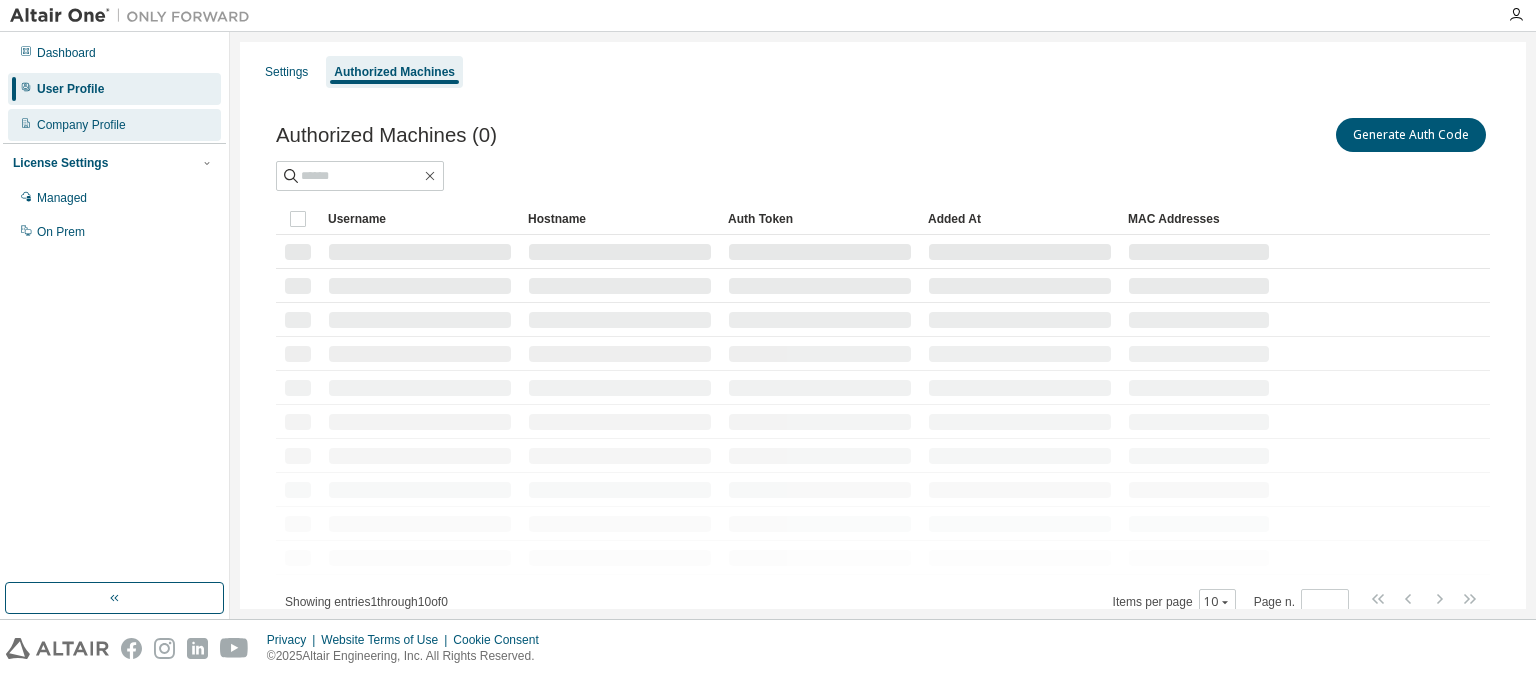 click on "Company Profile" at bounding box center (81, 125) 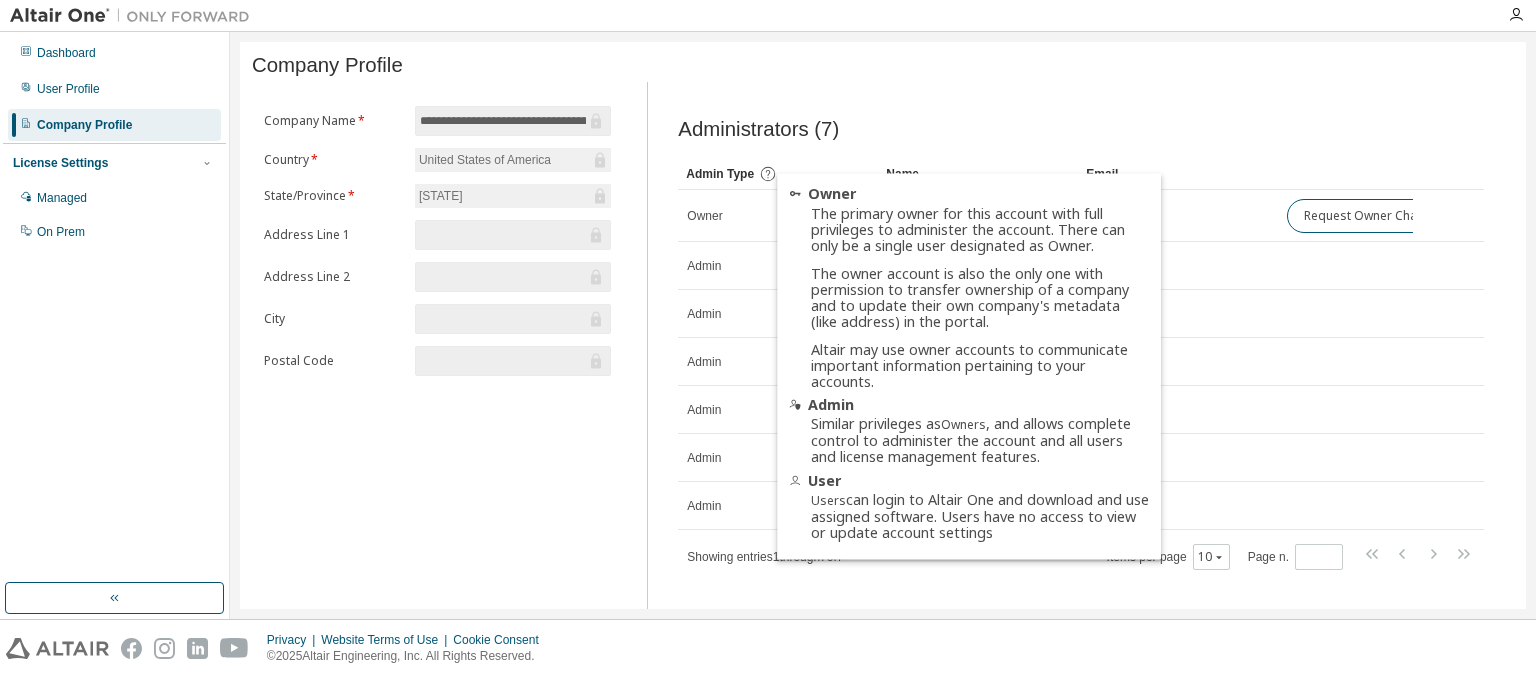 click 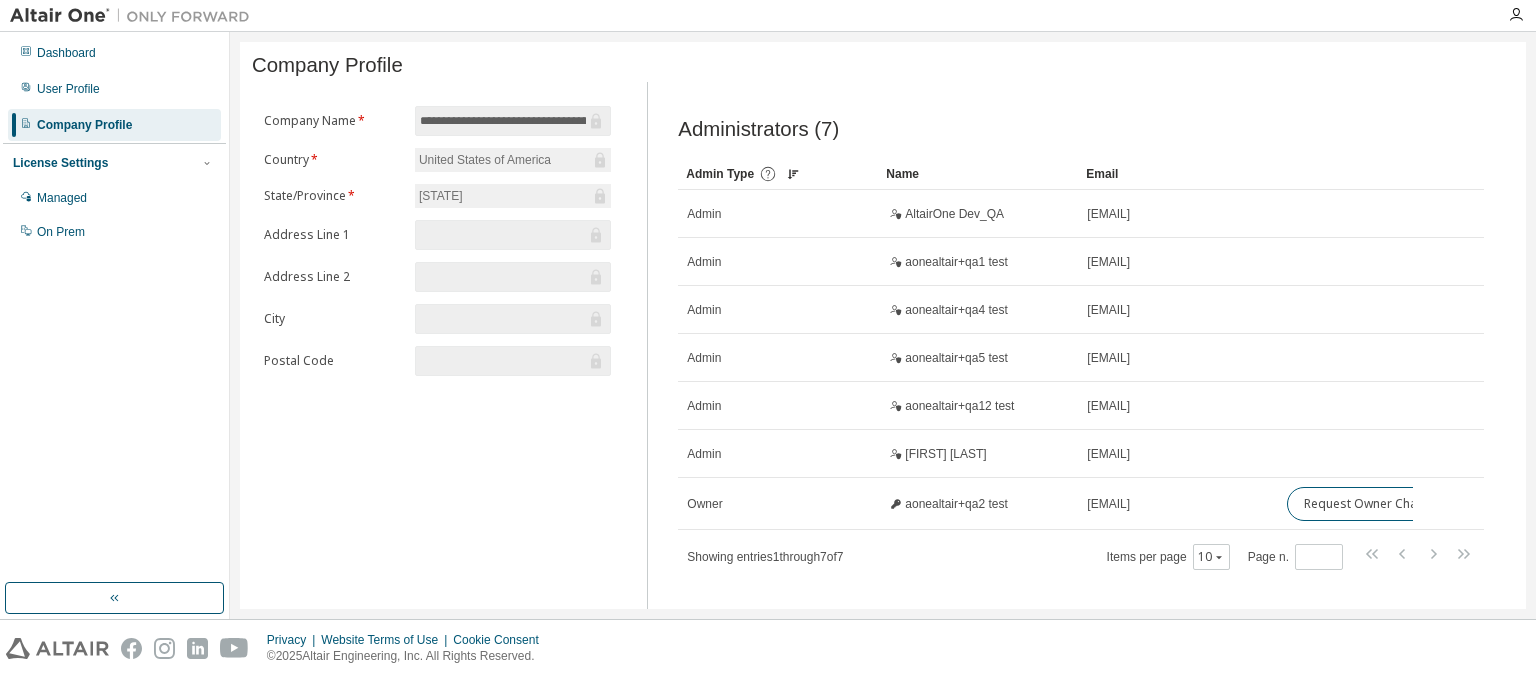 click 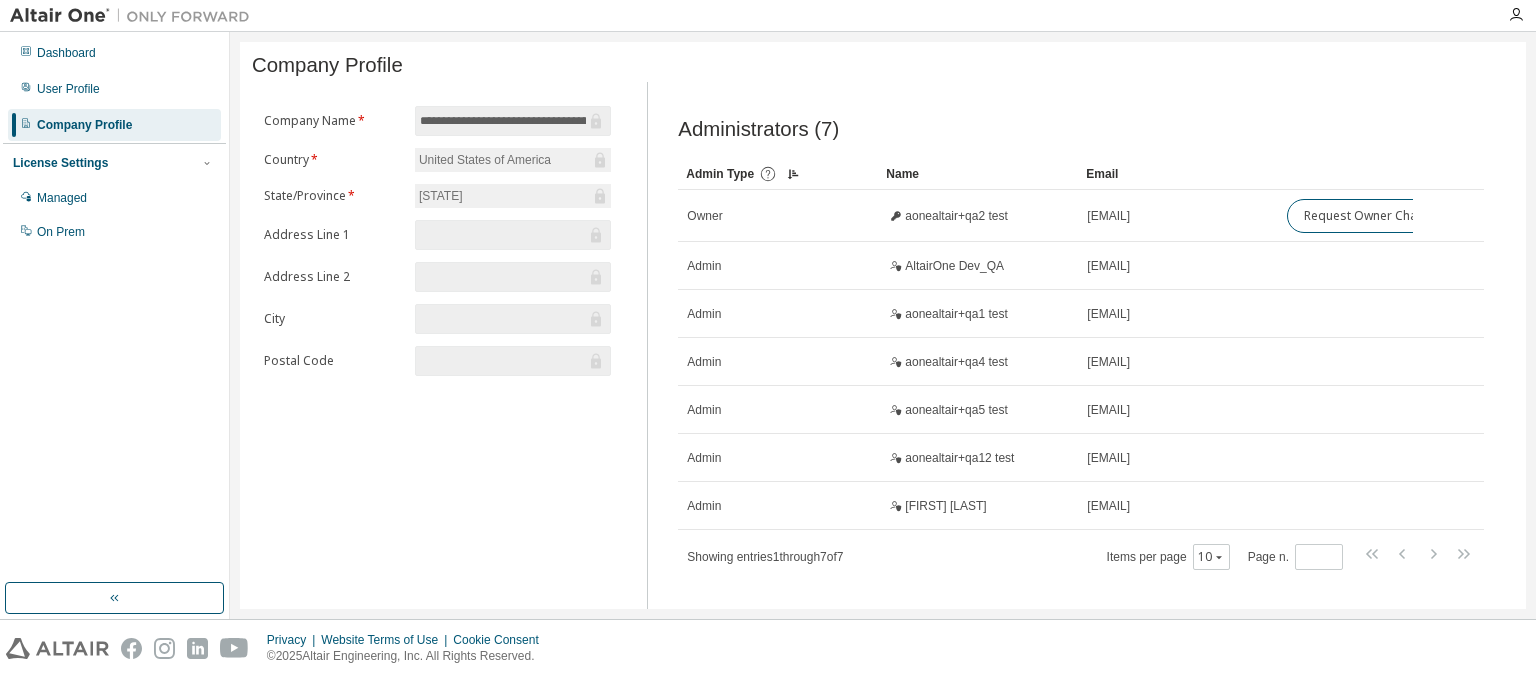 click on "Name" at bounding box center (978, 174) 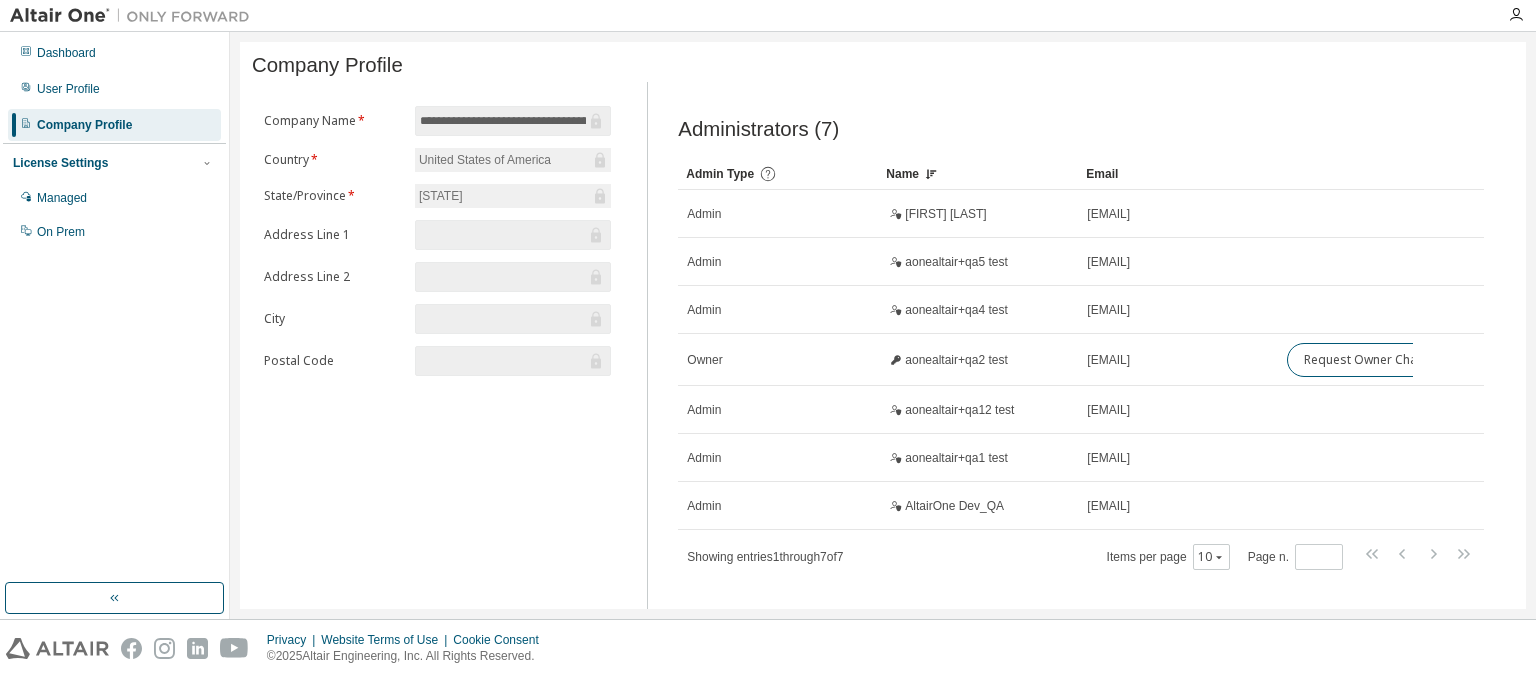 click on "Name" at bounding box center [978, 174] 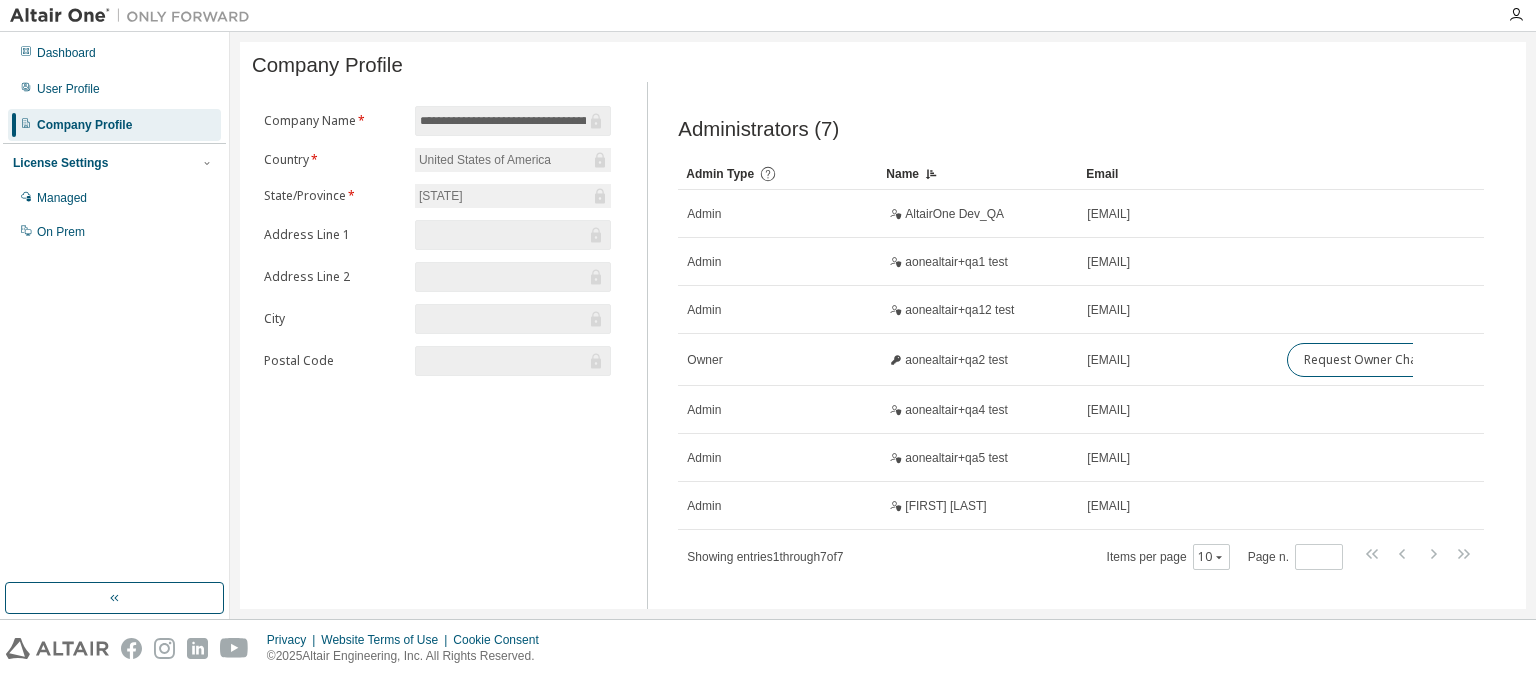 click on "Name" at bounding box center (978, 174) 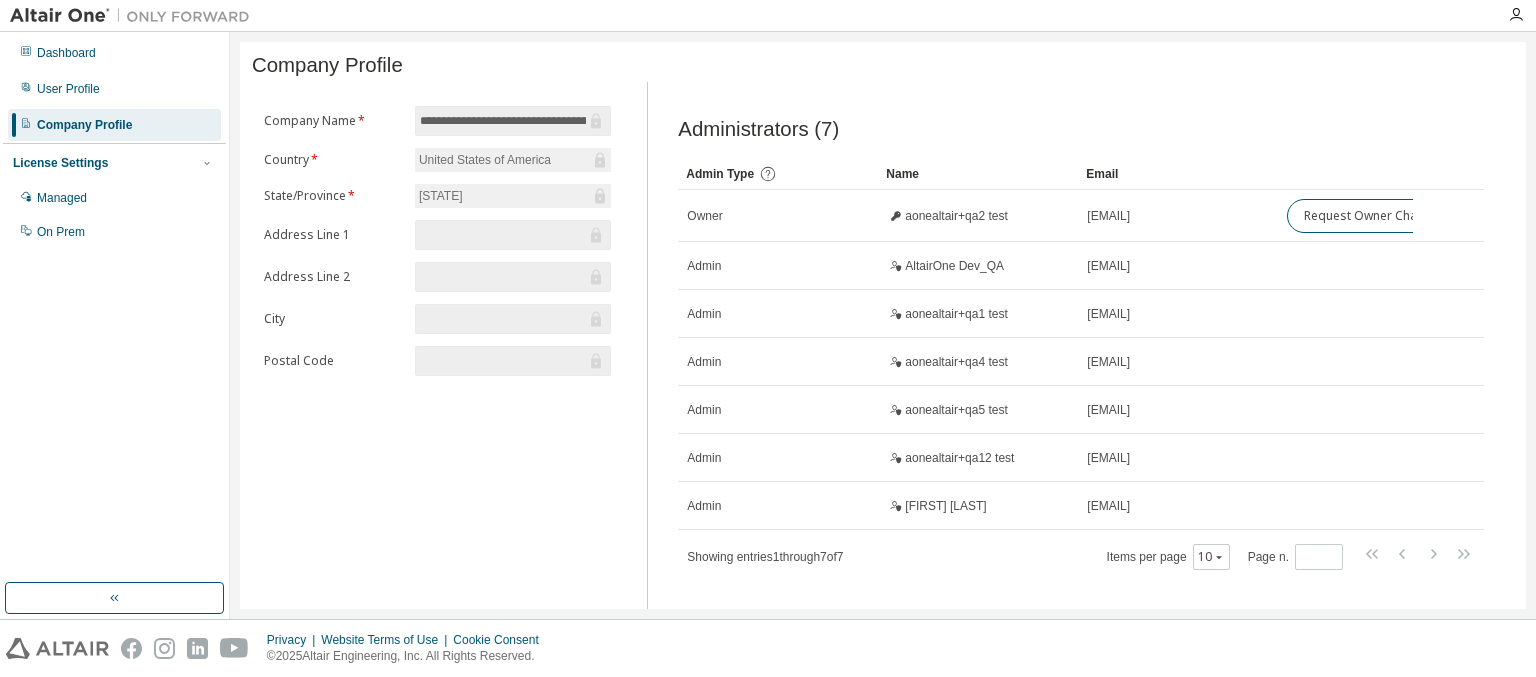 click on "Email" at bounding box center (1178, 174) 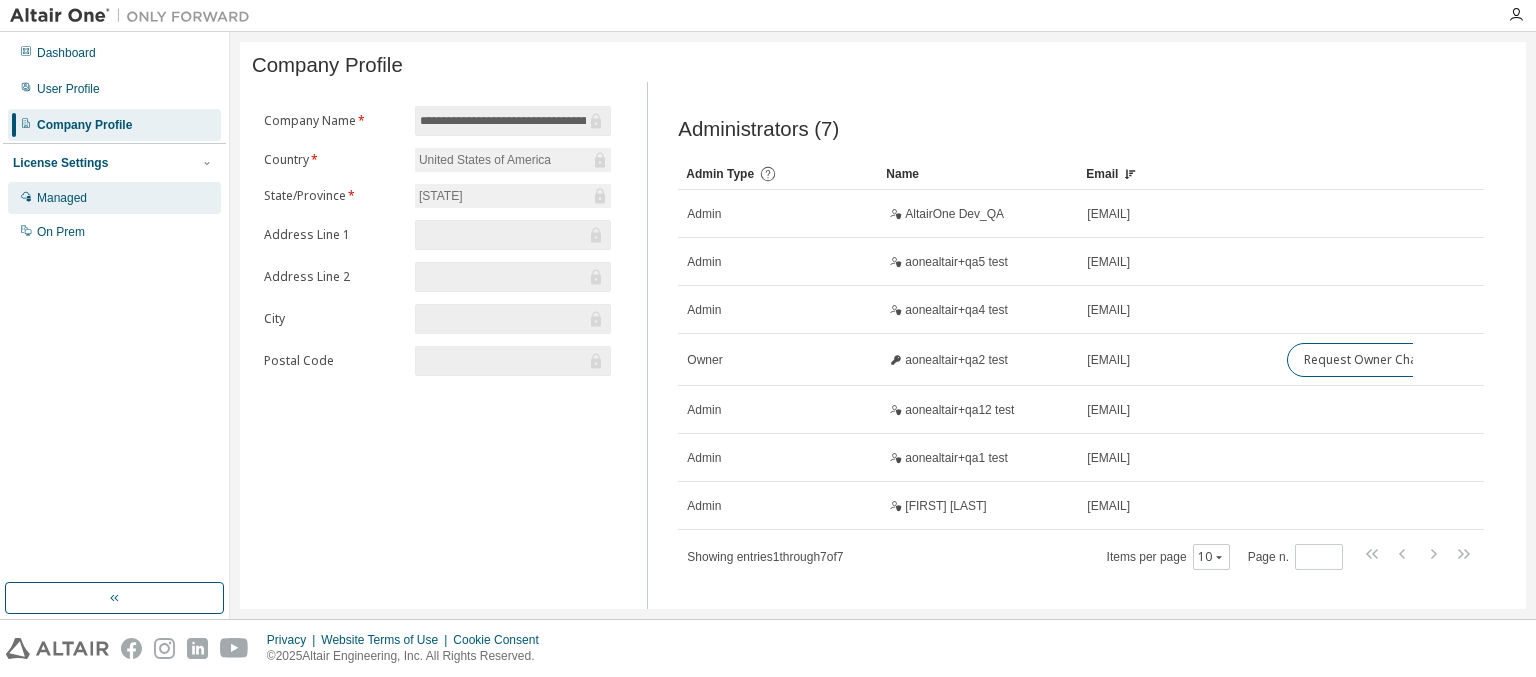 click on "Managed" at bounding box center (62, 198) 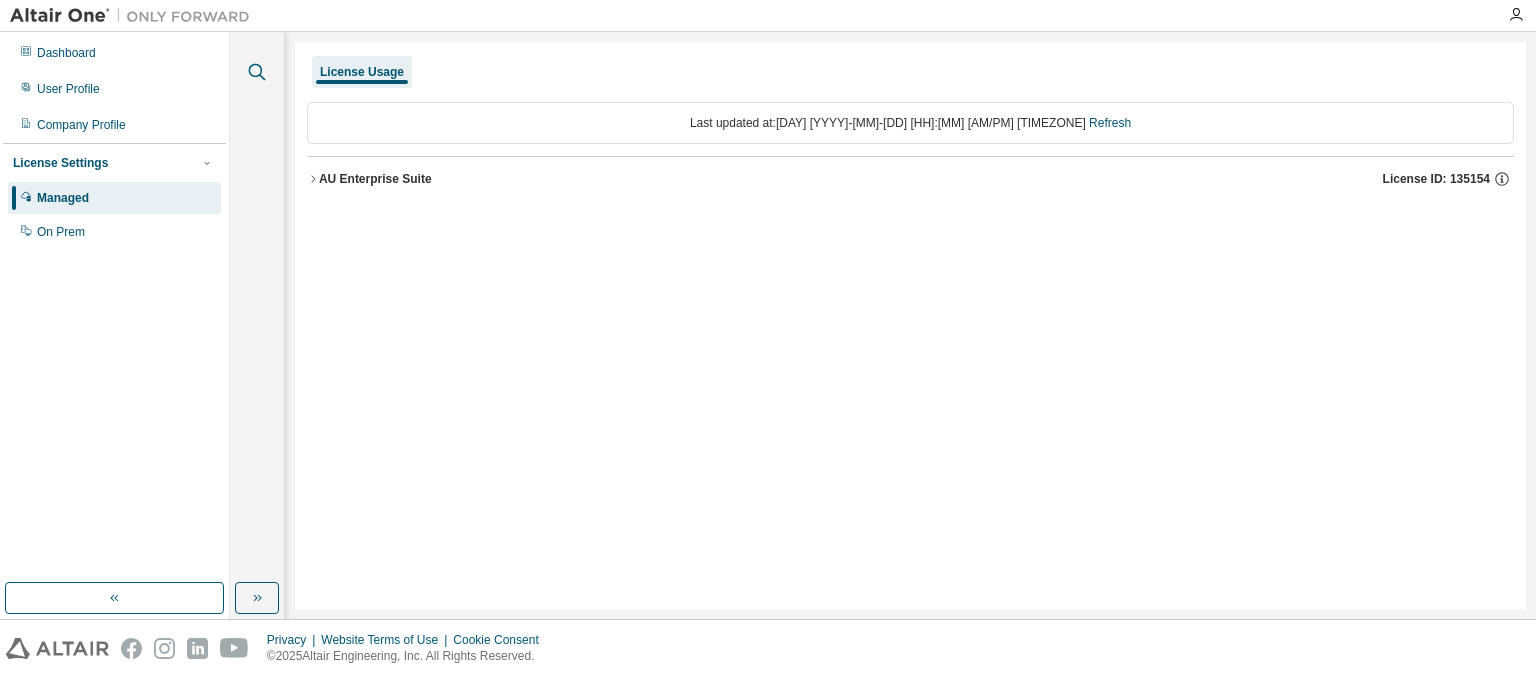 click 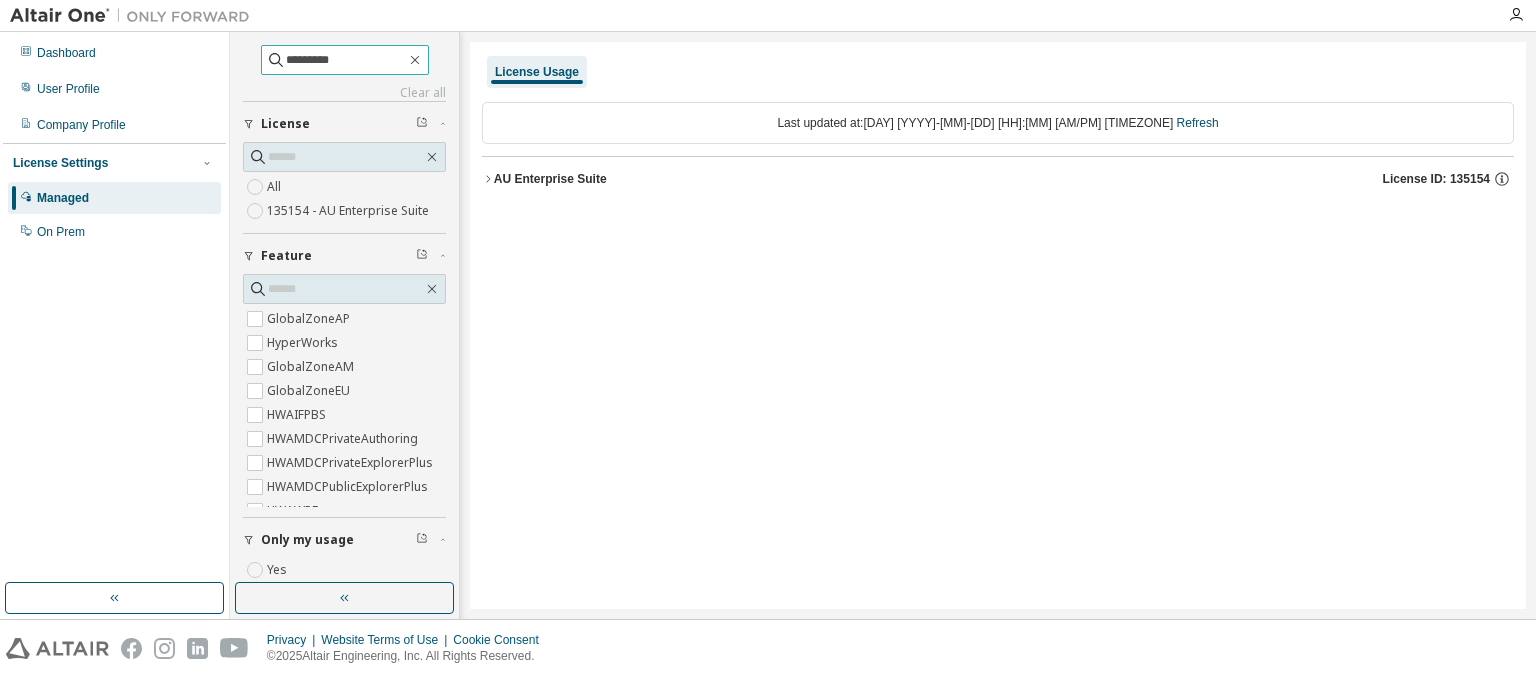 type on "*********" 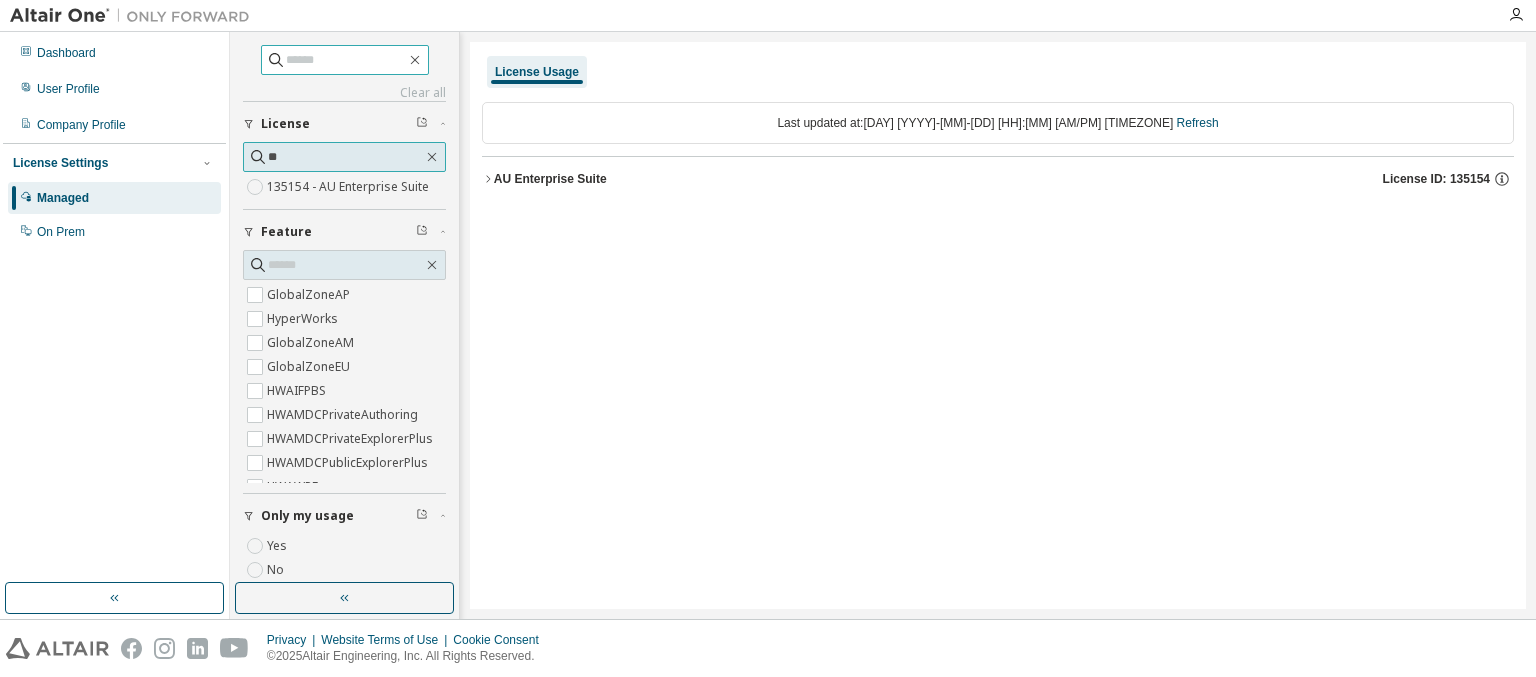 type on "**" 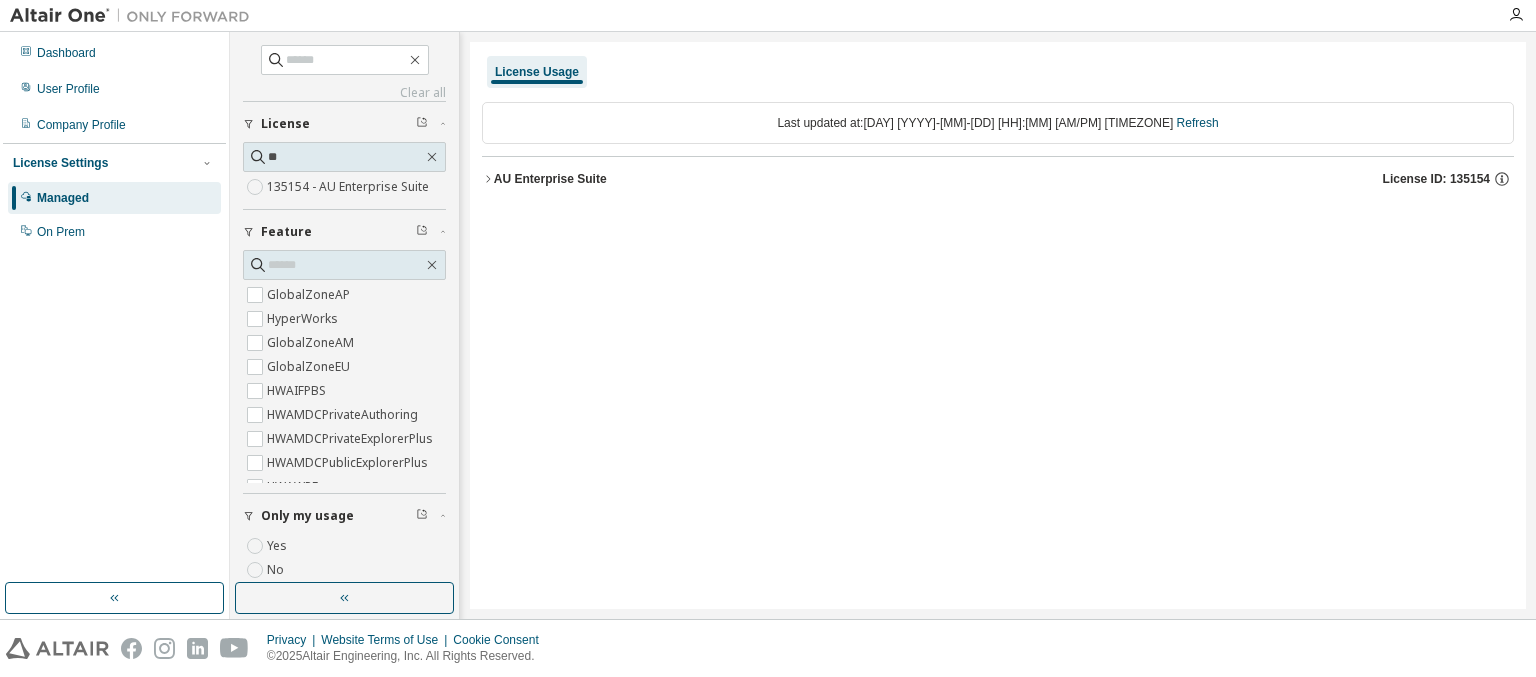 click on "135154 - AU Enterprise Suite" at bounding box center [350, 187] 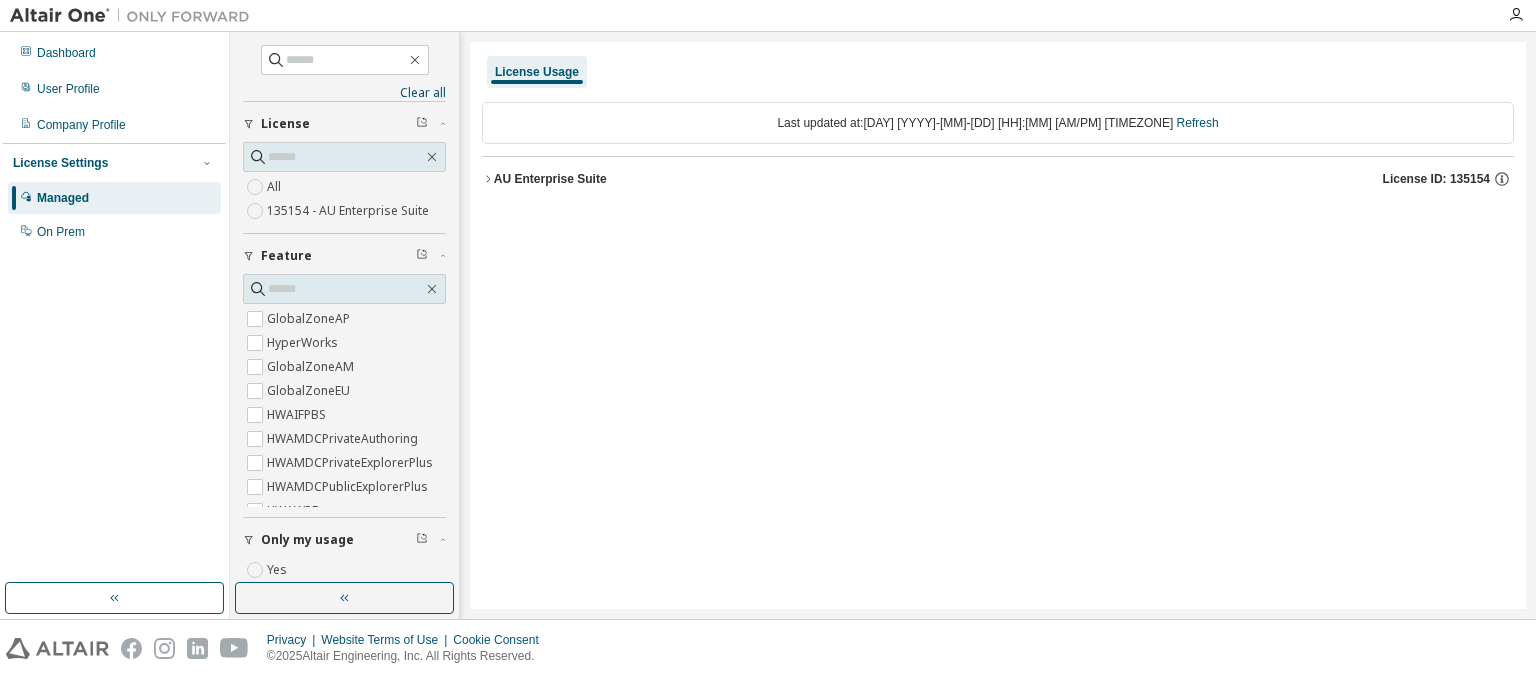 click 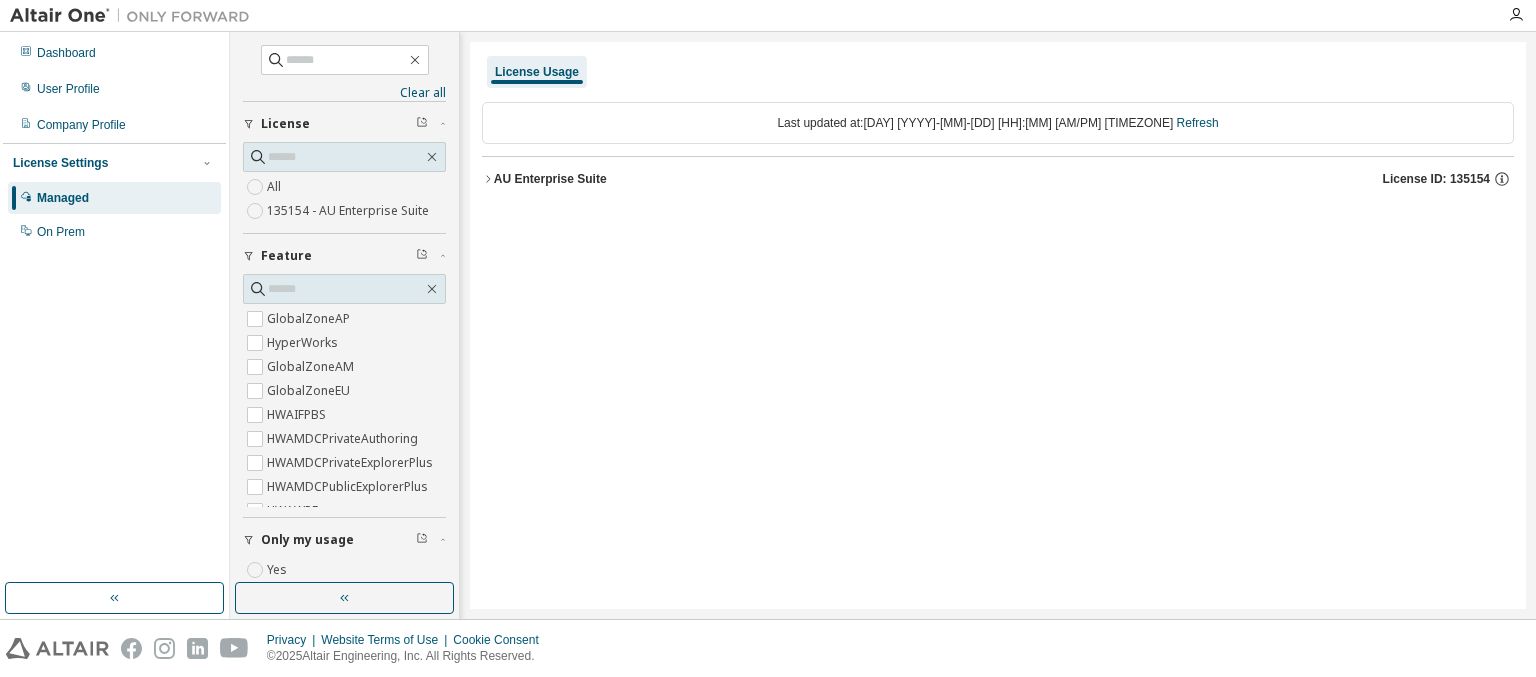 click 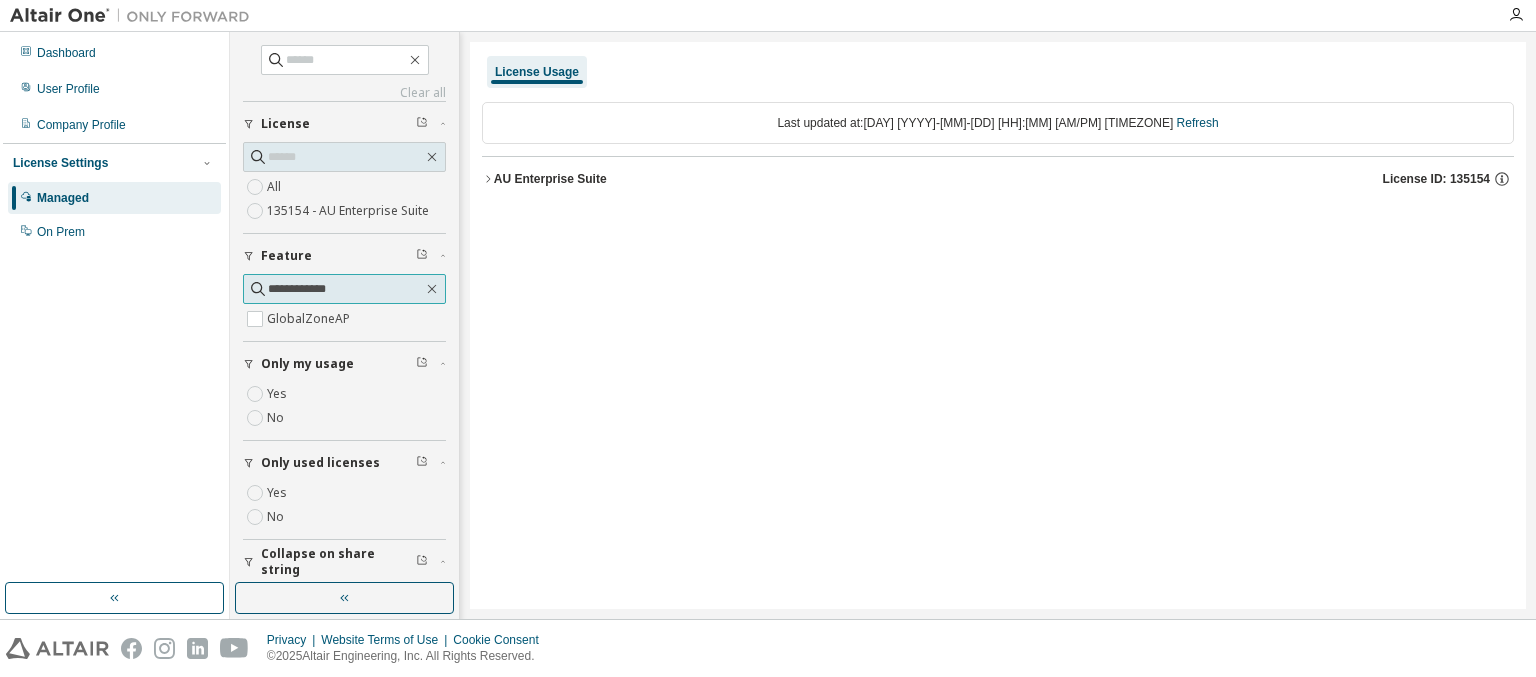 type on "**********" 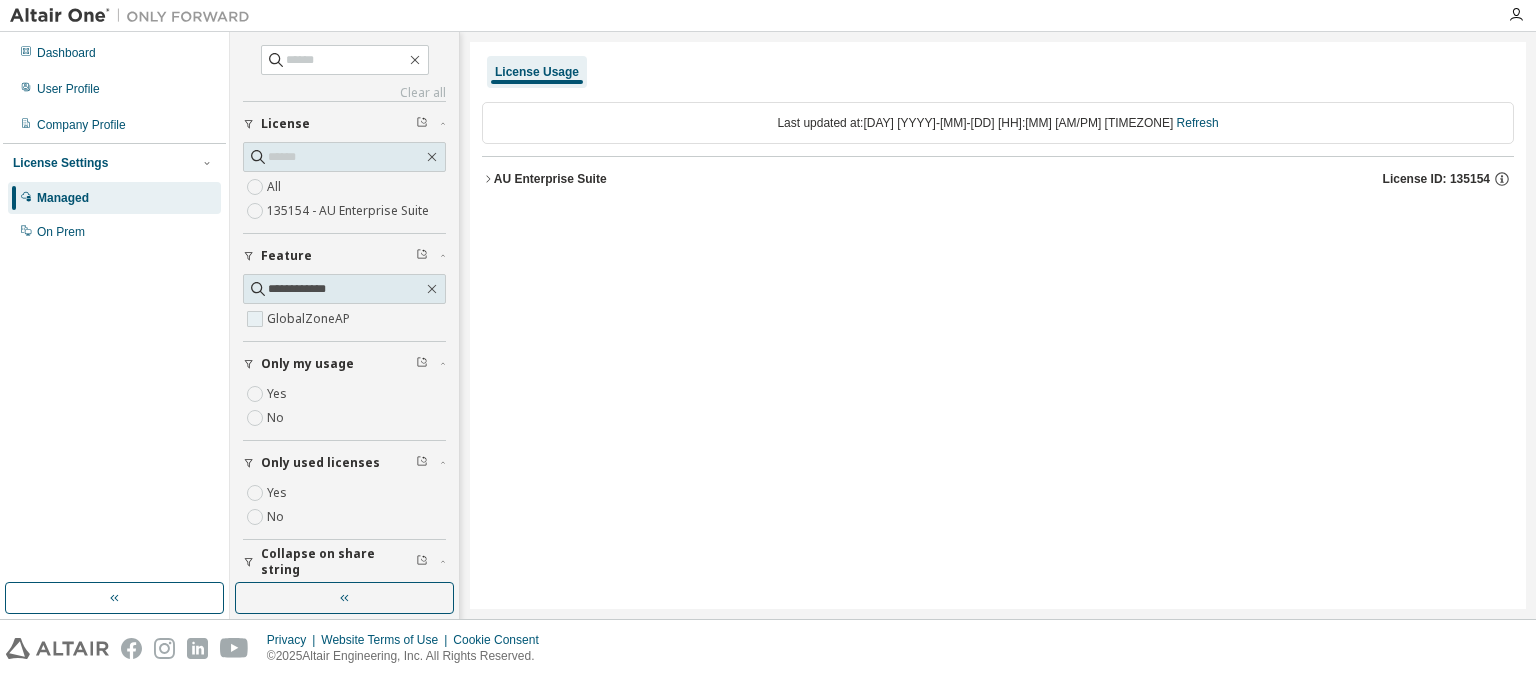 click on "GlobalZoneAP" at bounding box center (310, 319) 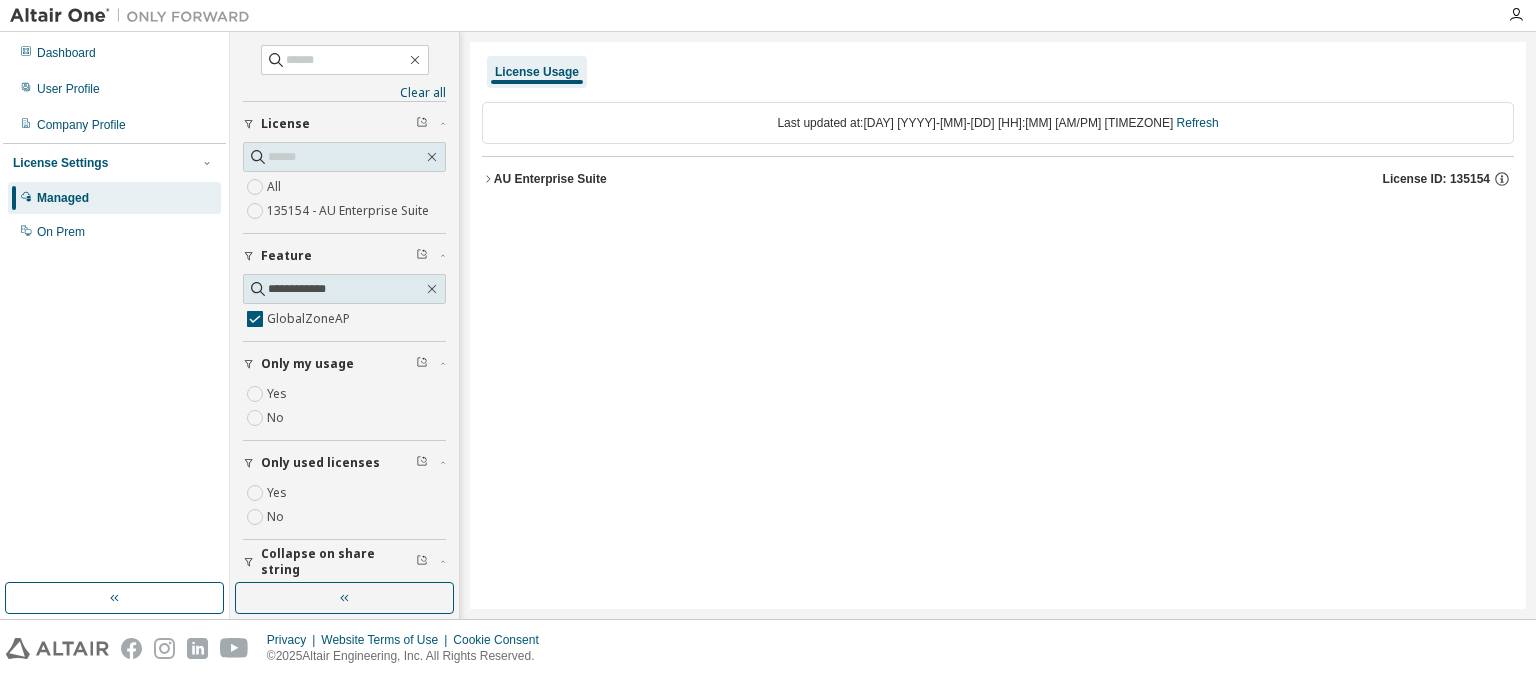 click on "AU Enterprise Suite License ID: 135154" at bounding box center (1004, 179) 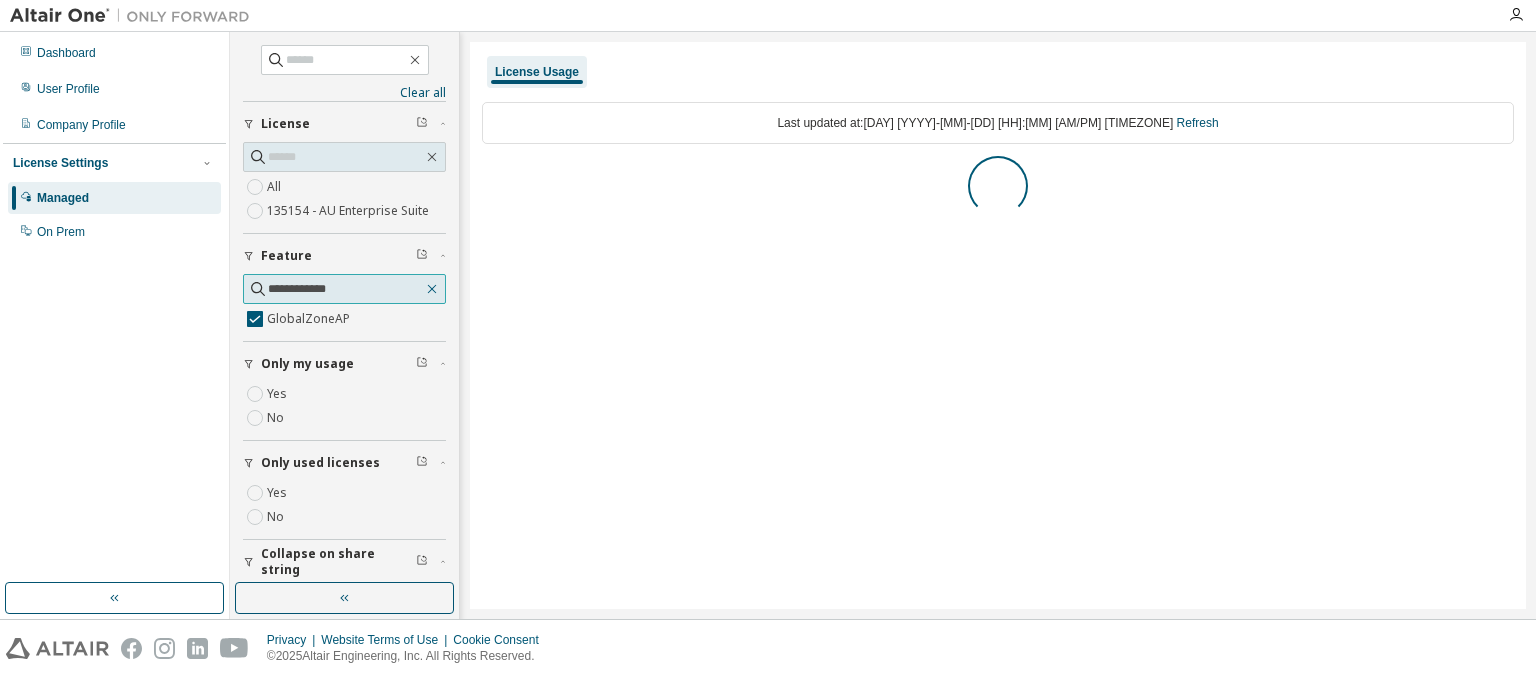 click 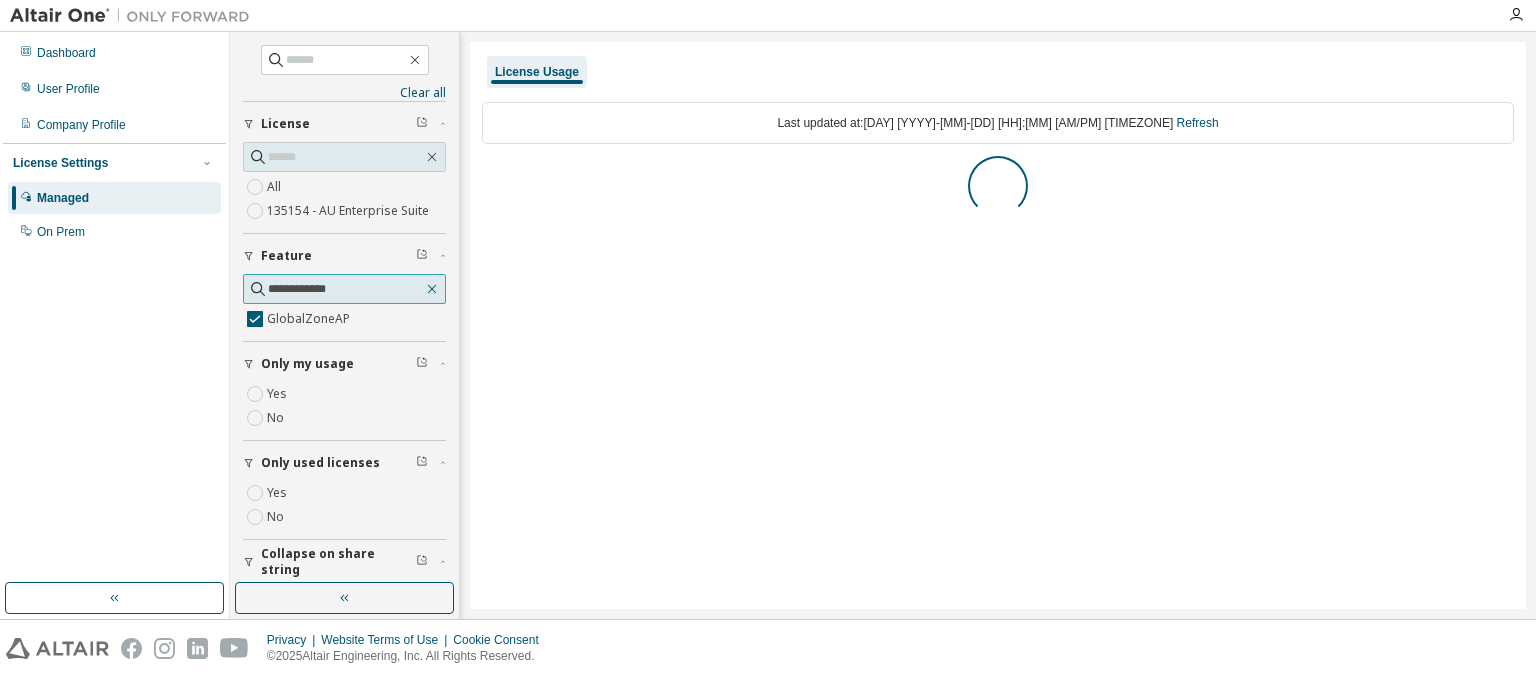 type 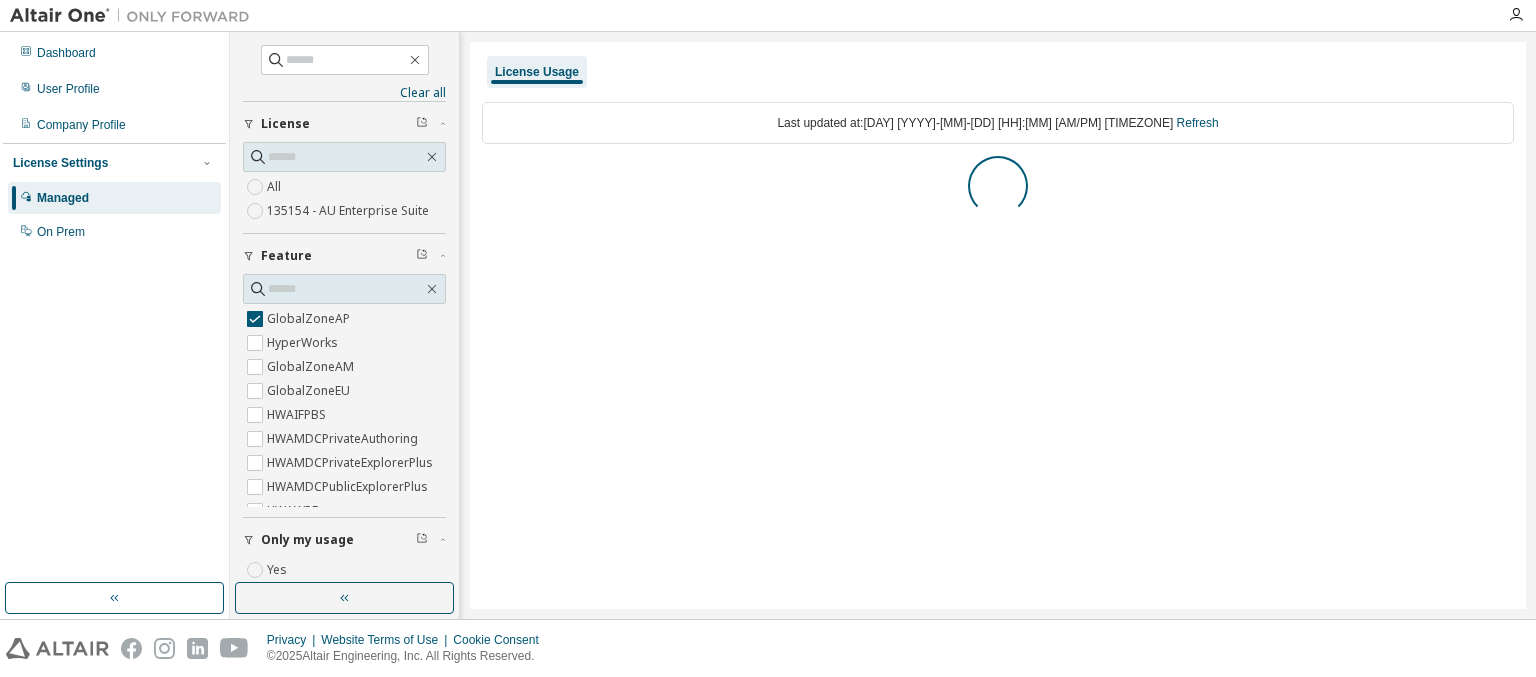 click 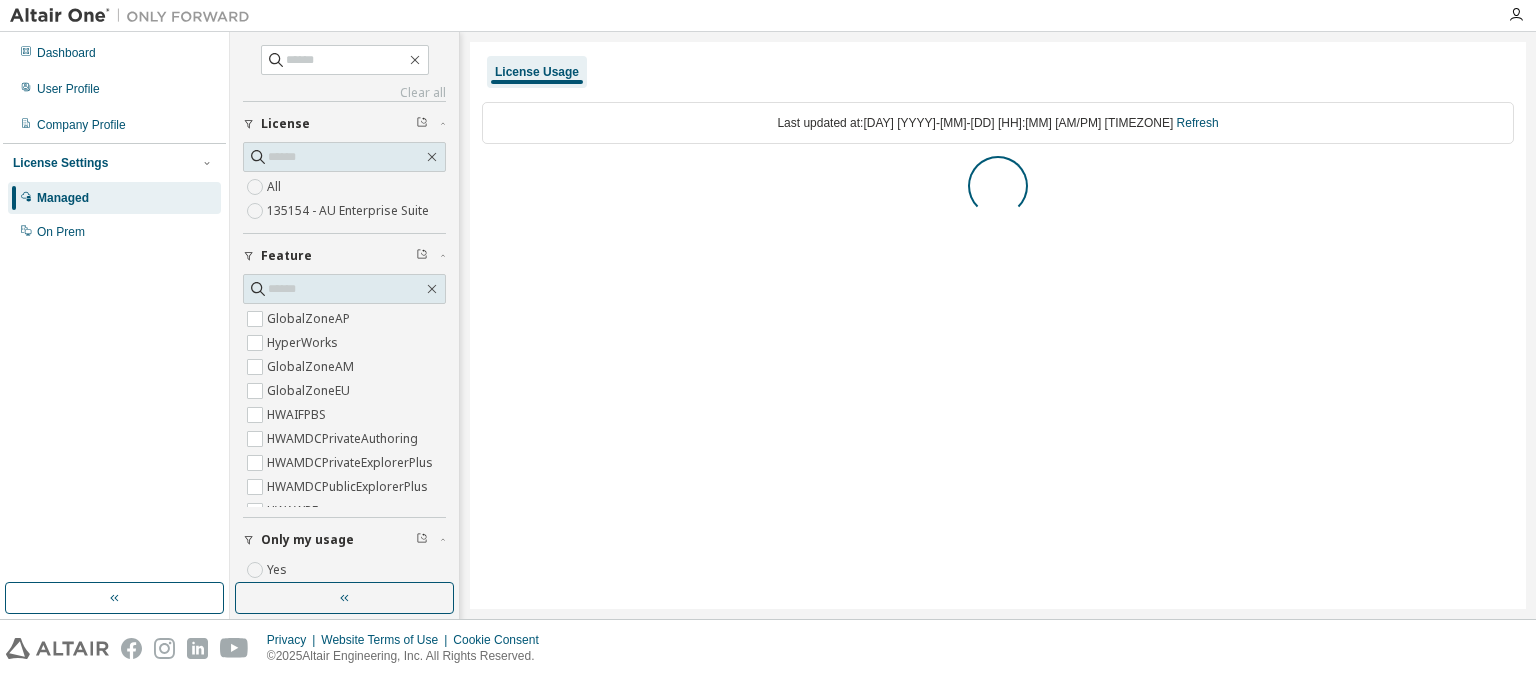 click 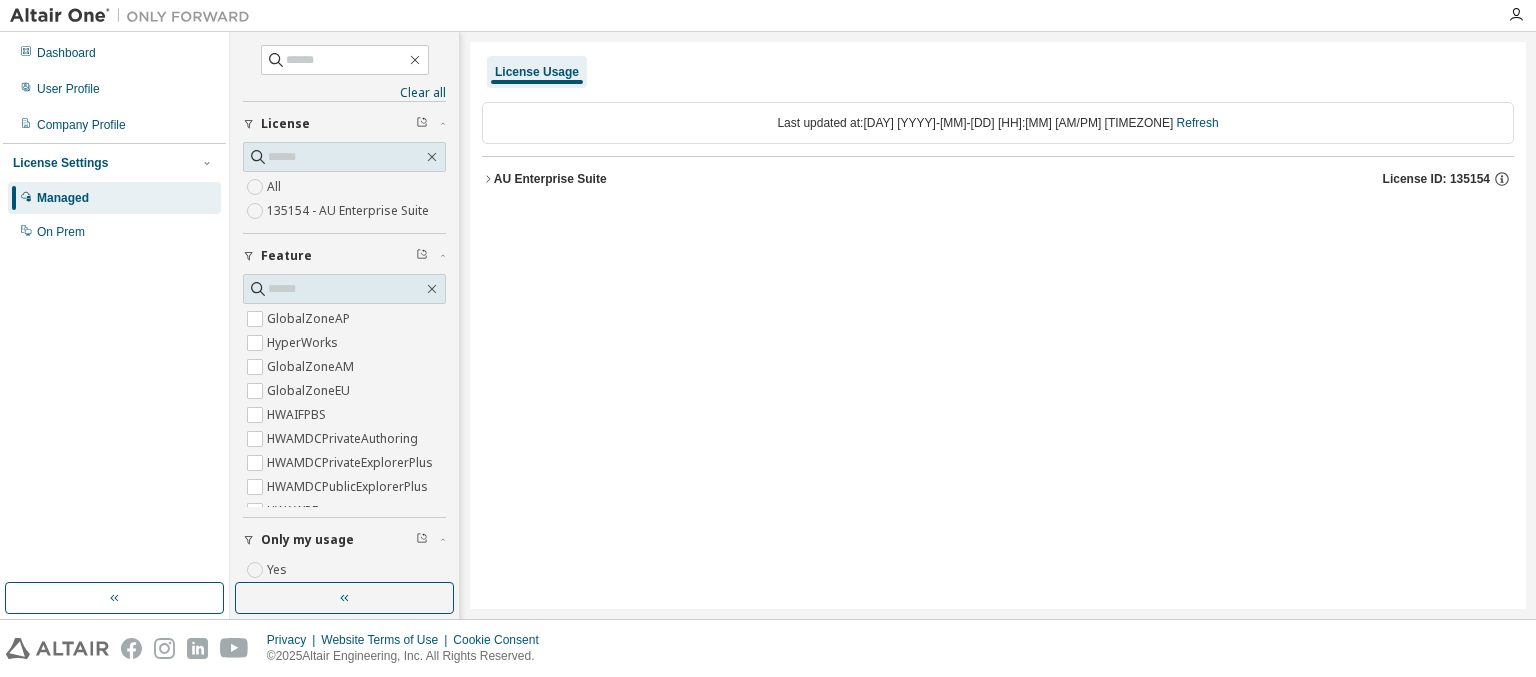 click 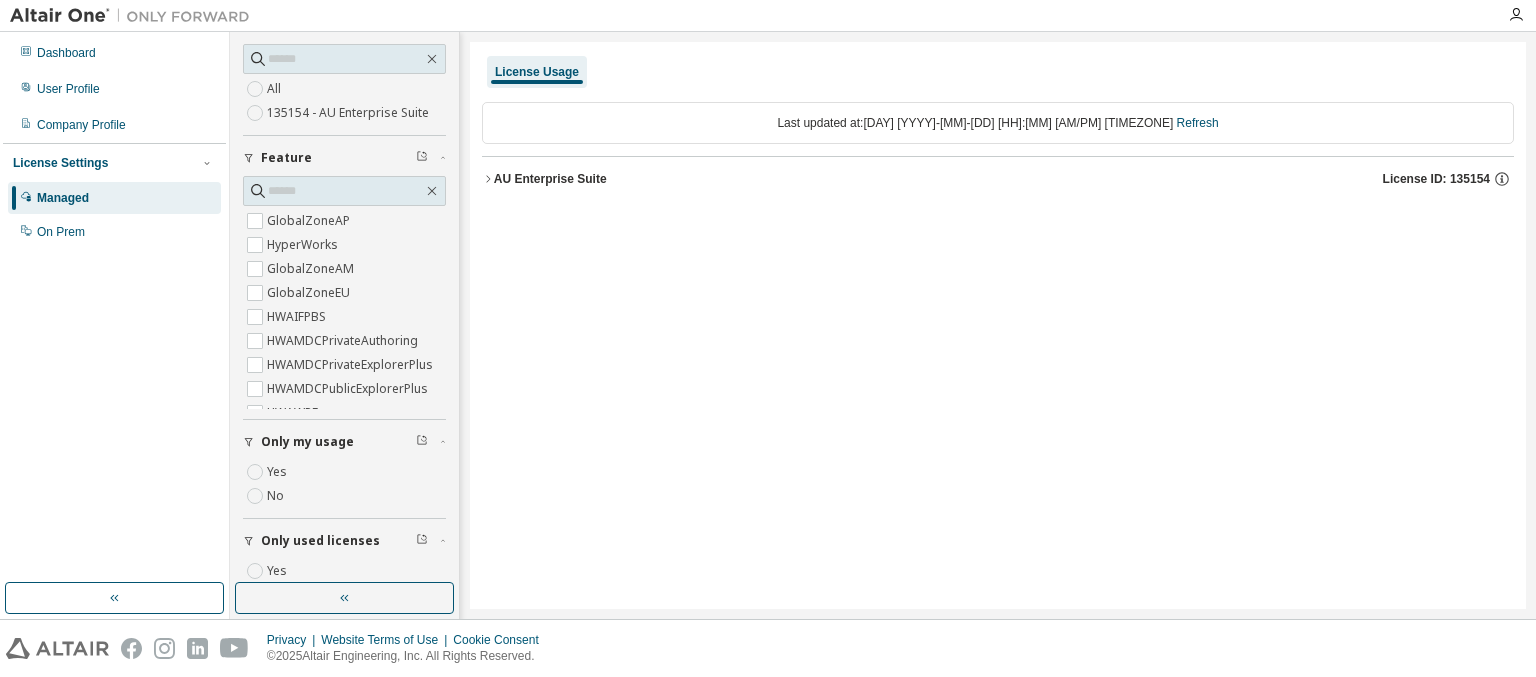 click 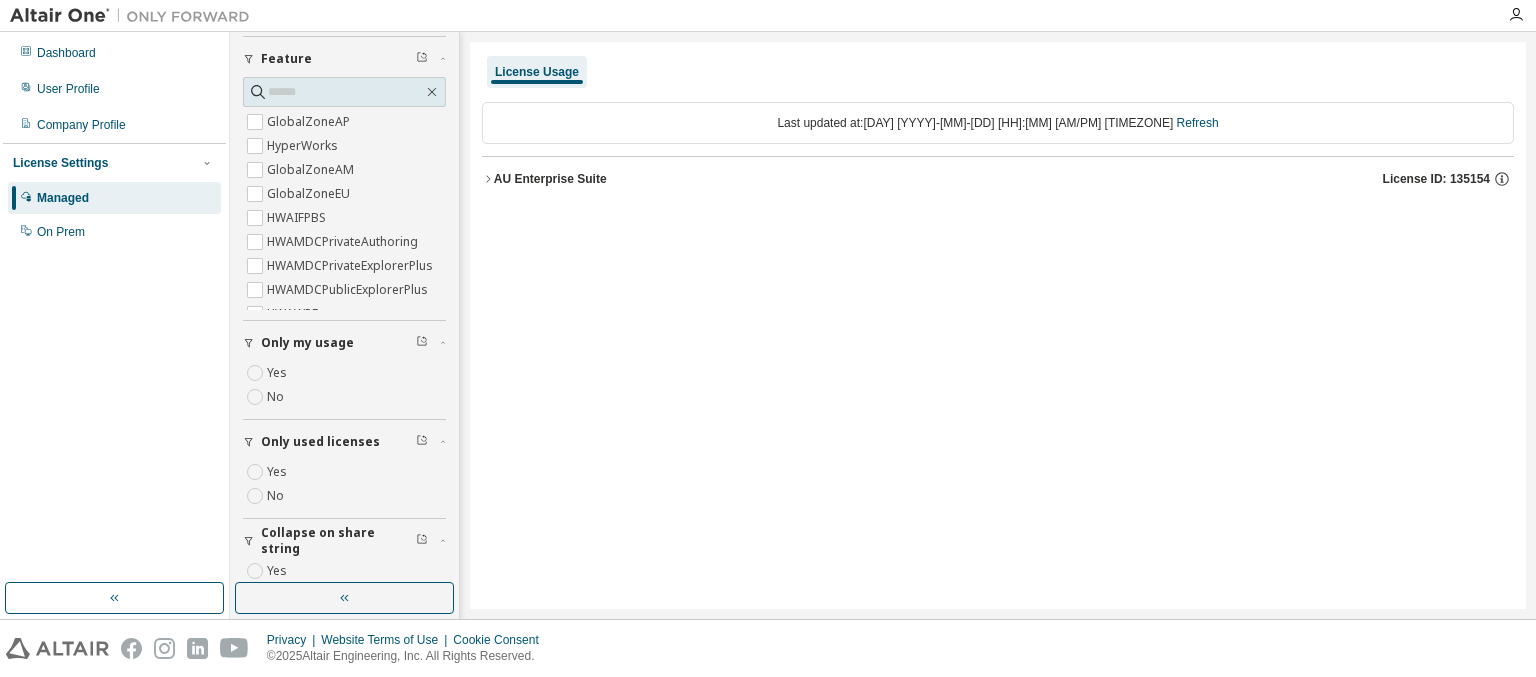 click 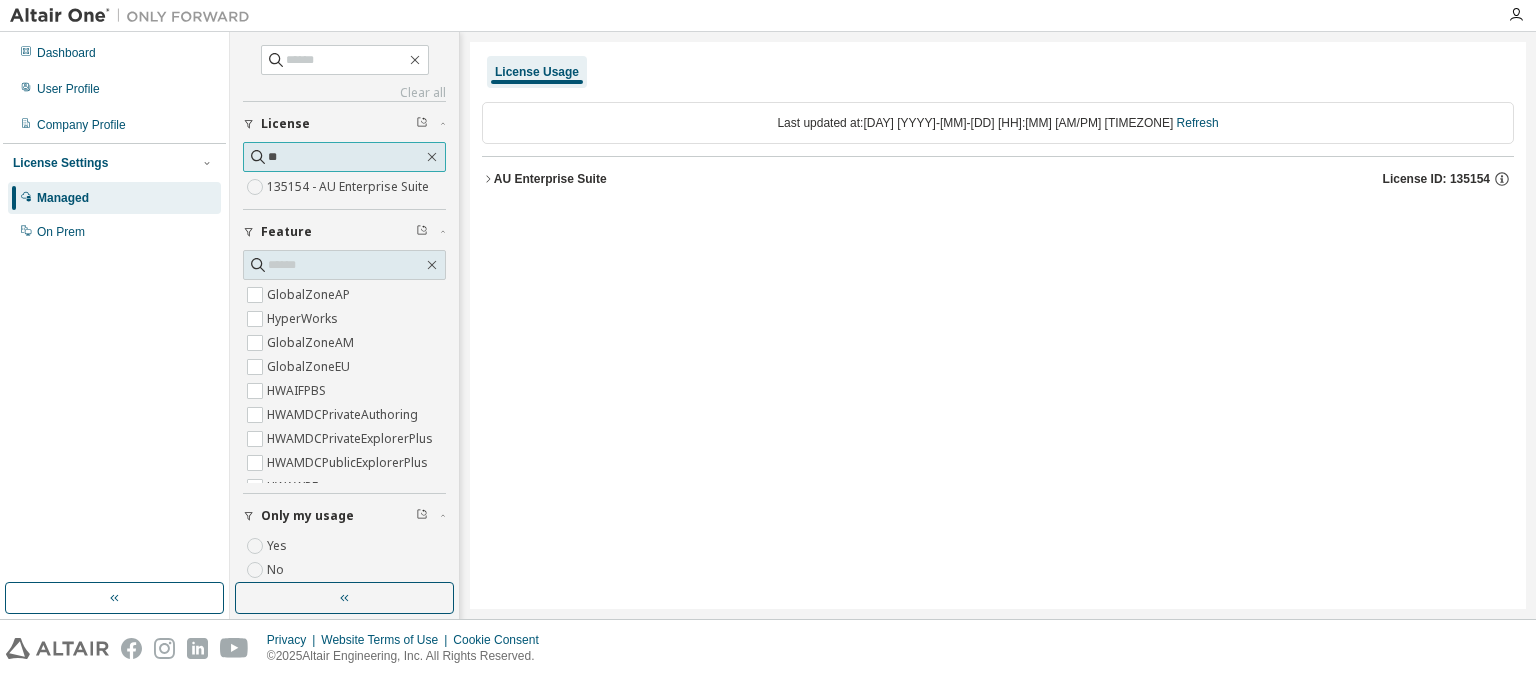 type on "**" 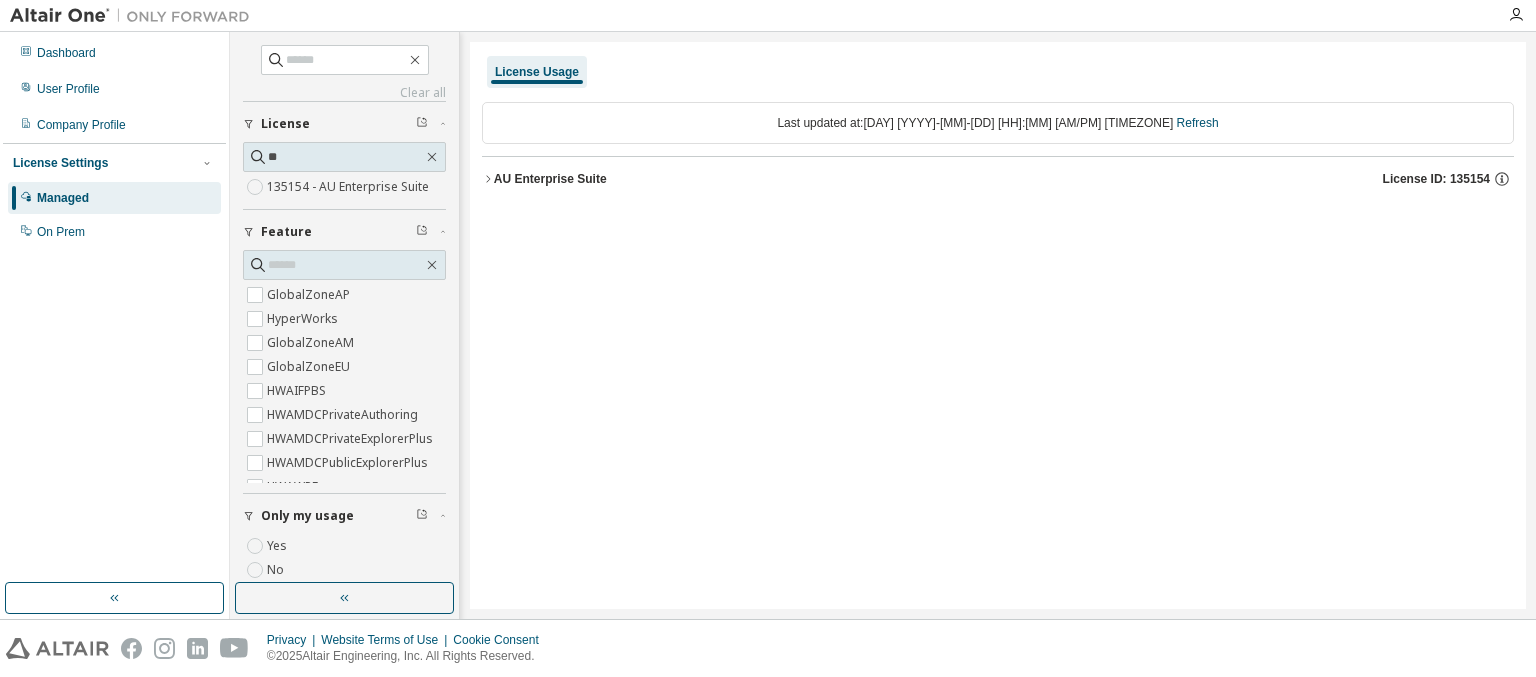 click on "135154 - AU Enterprise Suite" at bounding box center [350, 187] 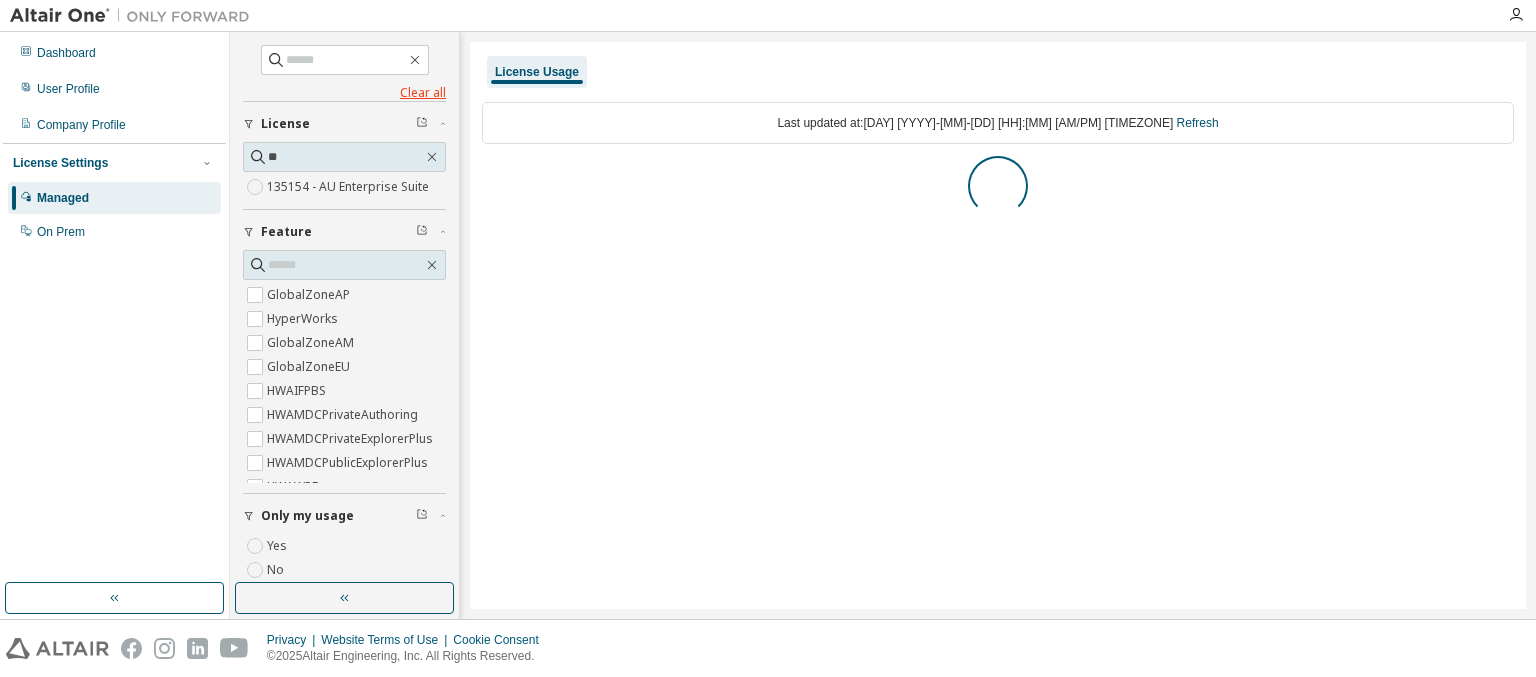 click on "Clear all" at bounding box center (344, 93) 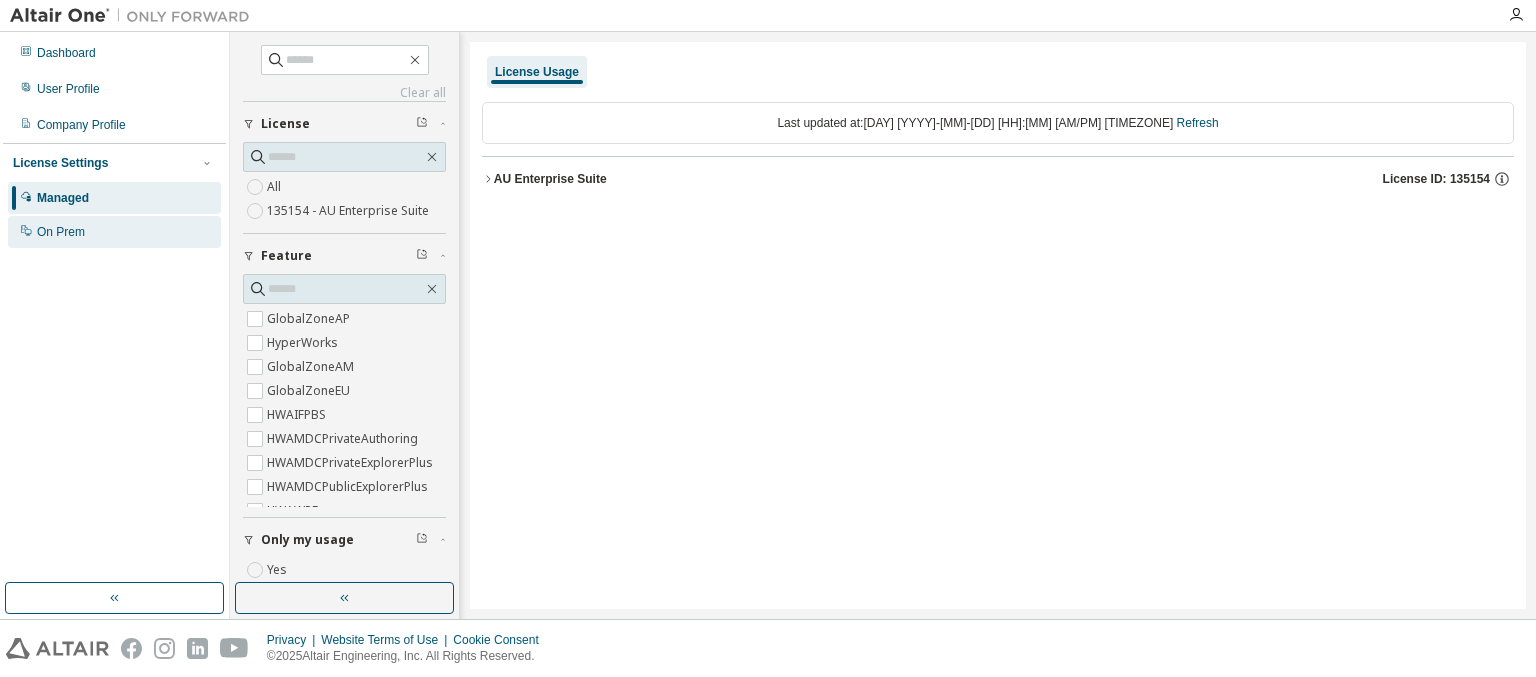 click on "On Prem" at bounding box center (61, 232) 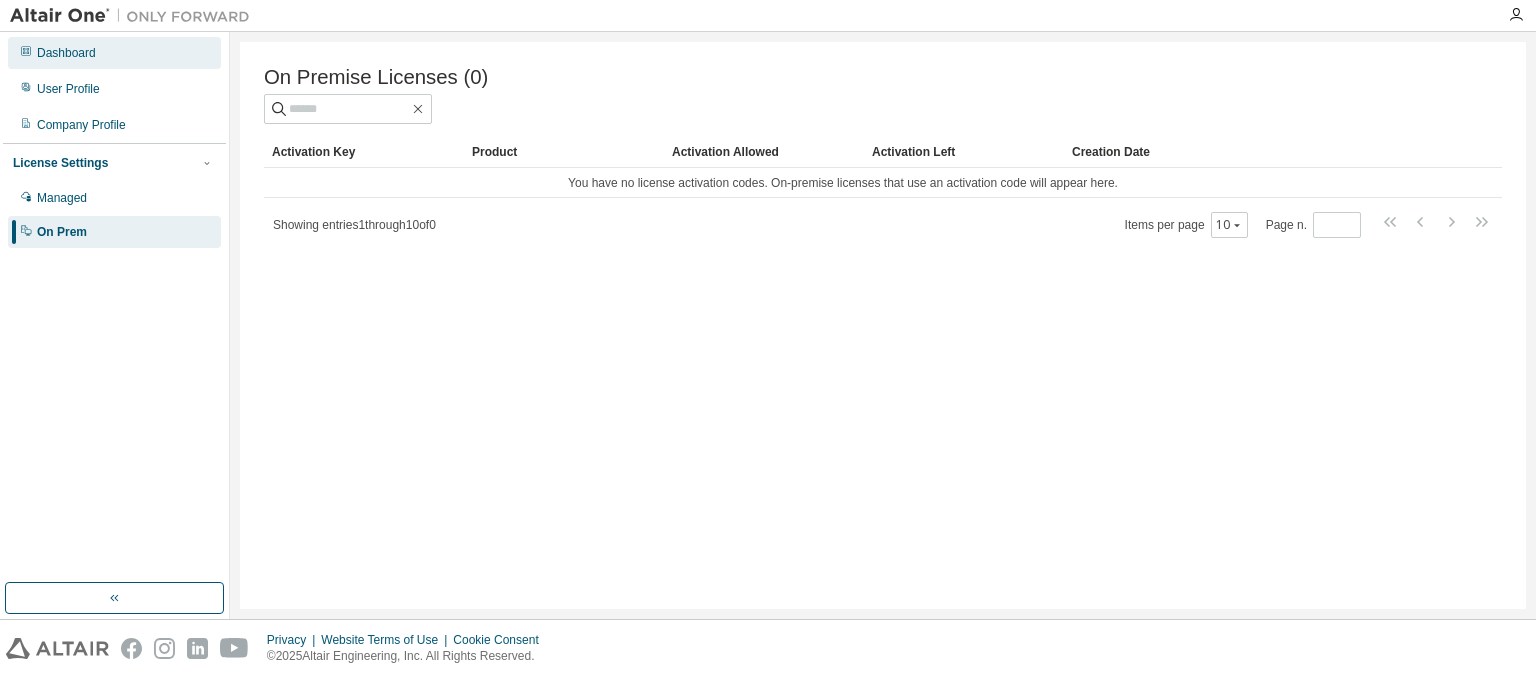 click on "Dashboard" at bounding box center (66, 53) 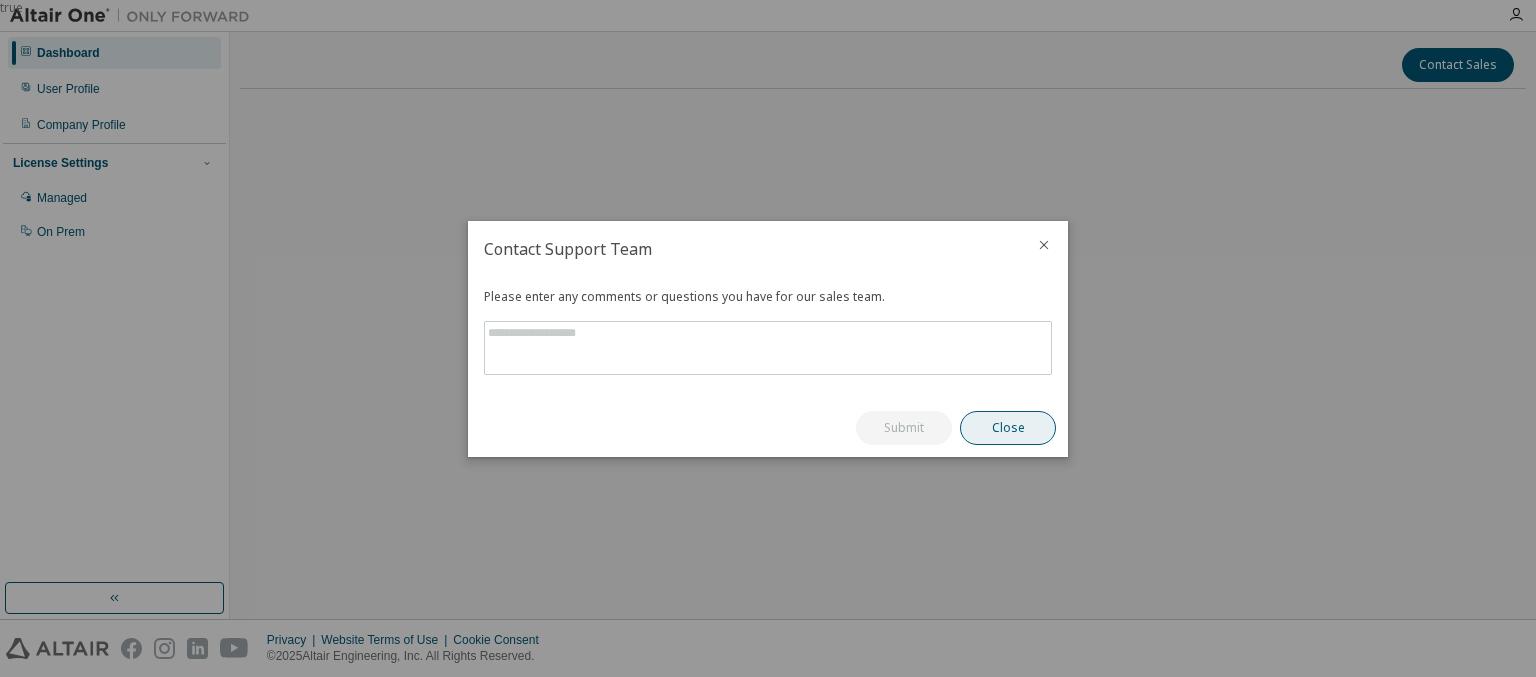 click on "Close" at bounding box center [1008, 428] 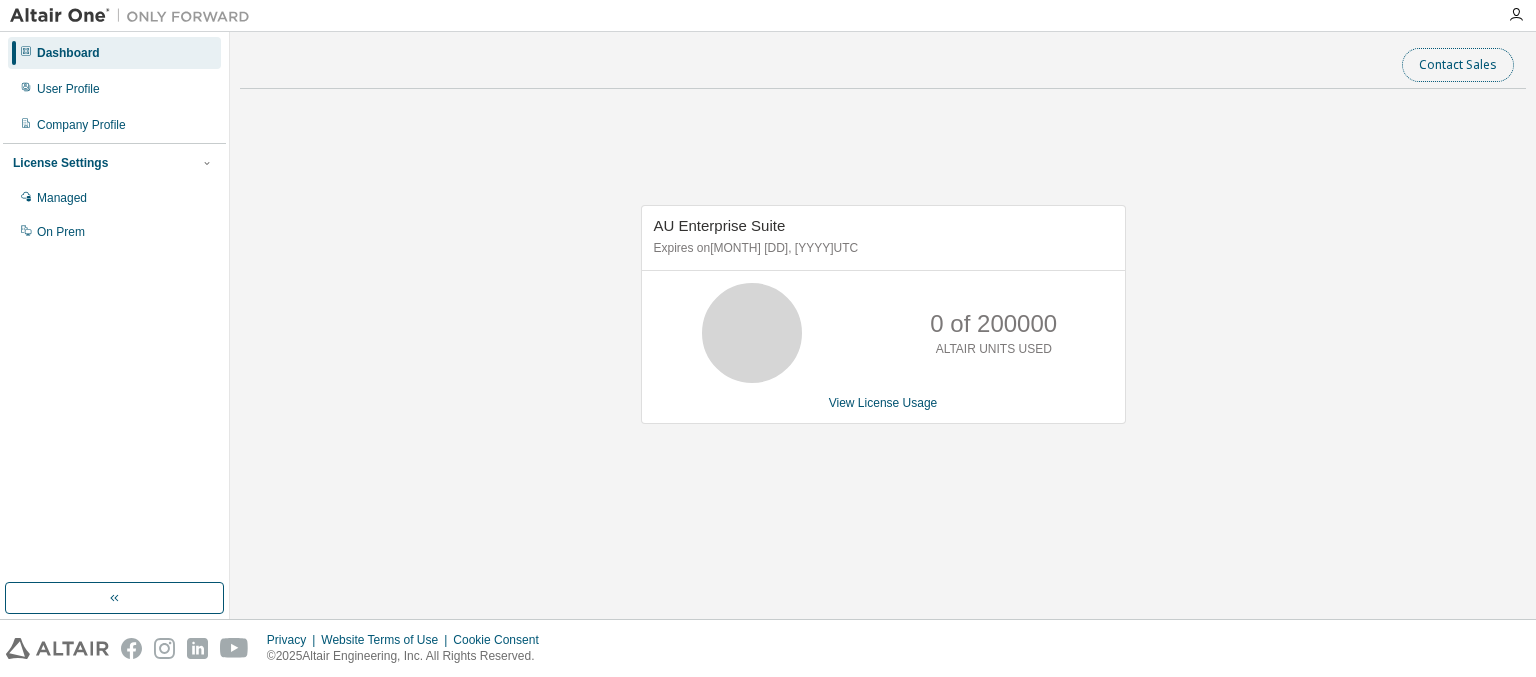 click on "Contact Sales" at bounding box center [1458, 65] 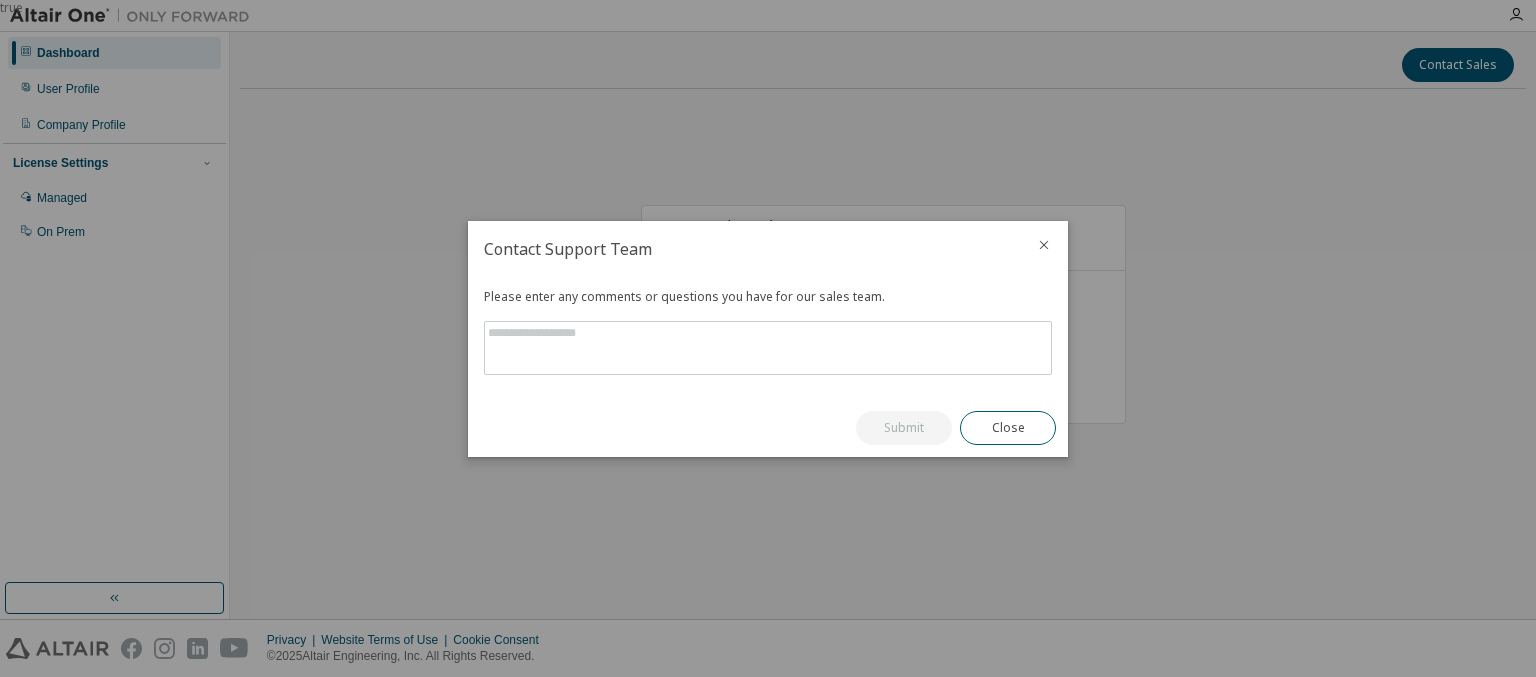 click 